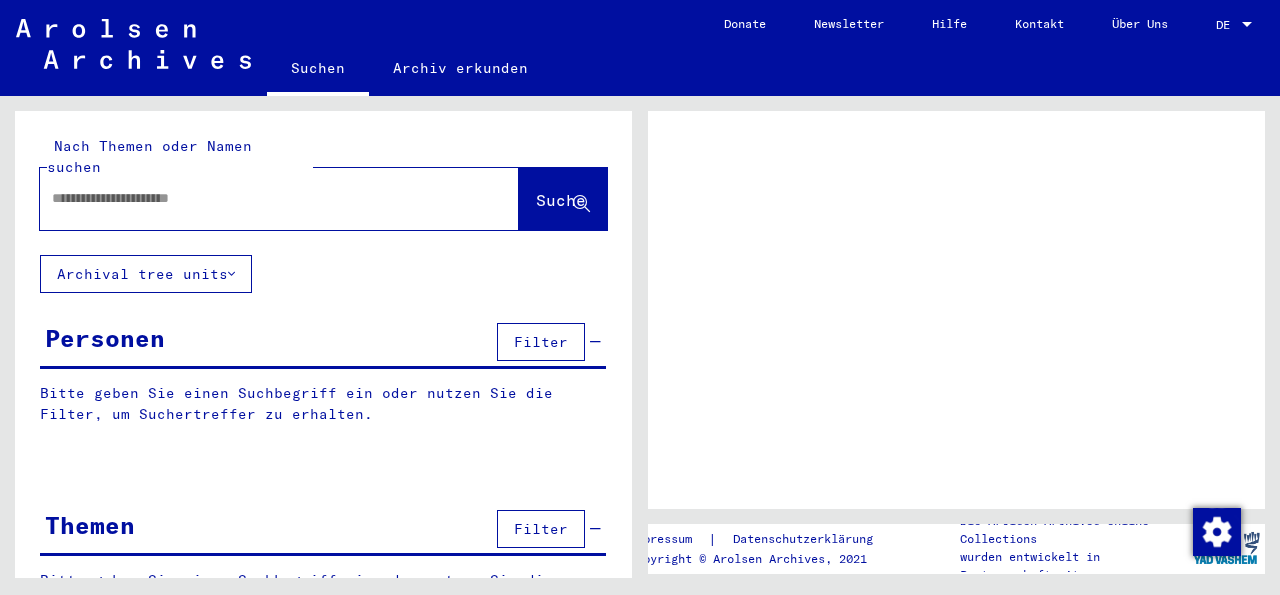 scroll, scrollTop: 0, scrollLeft: 0, axis: both 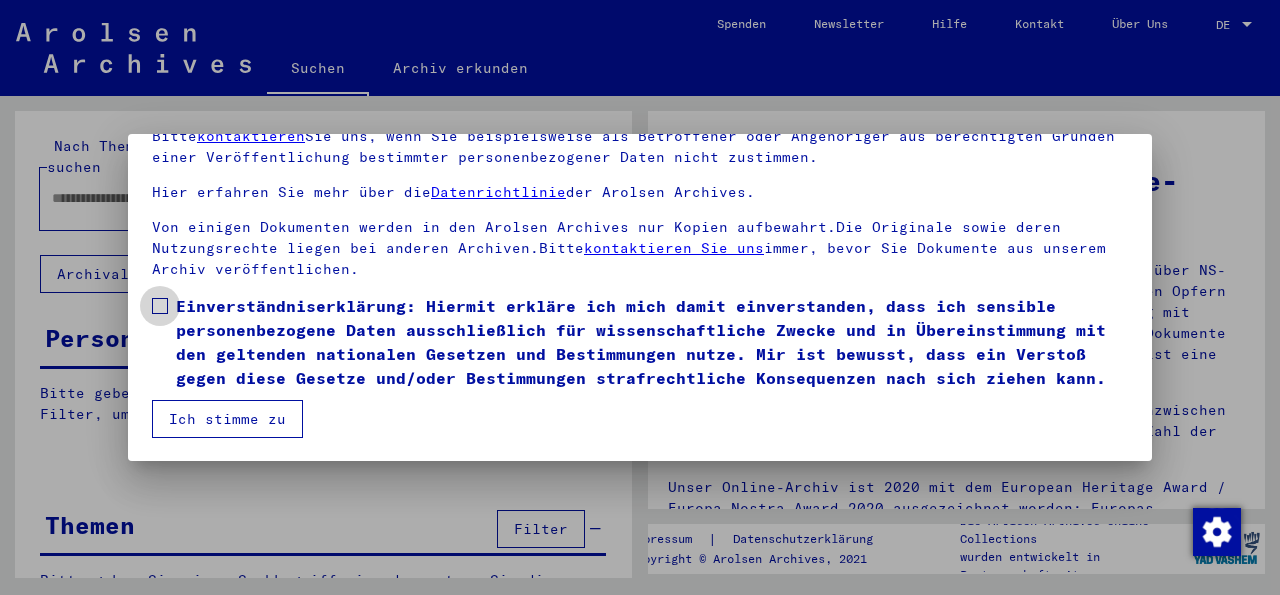 click at bounding box center (160, 306) 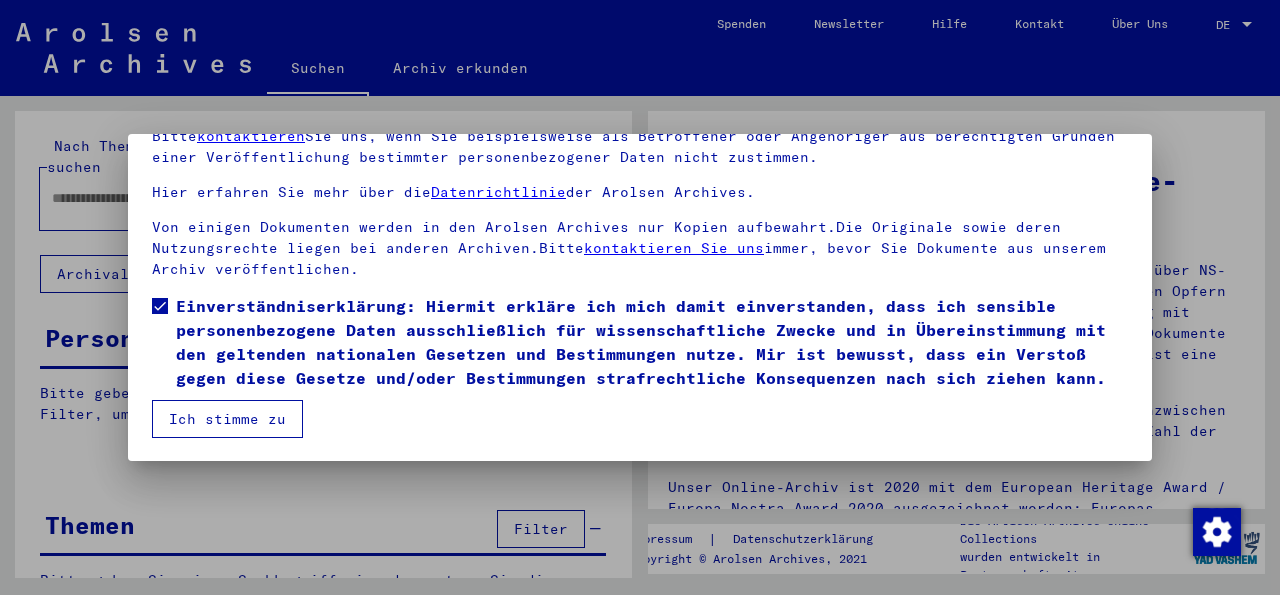 click on "Ich stimme zu" at bounding box center [227, 419] 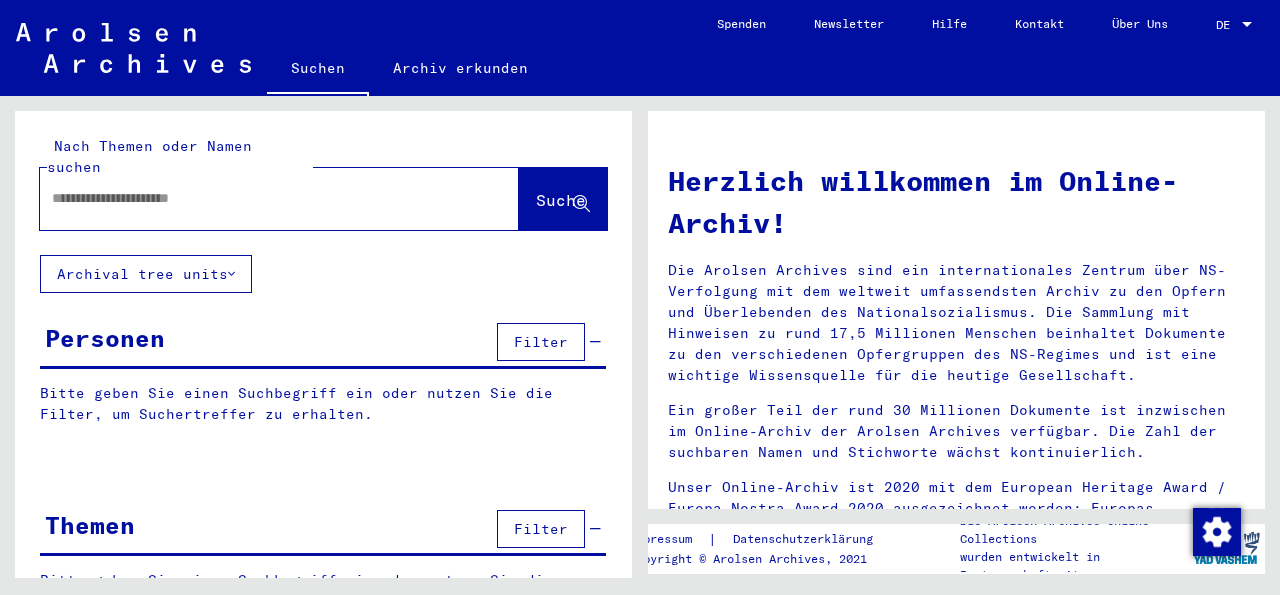 click at bounding box center (255, 198) 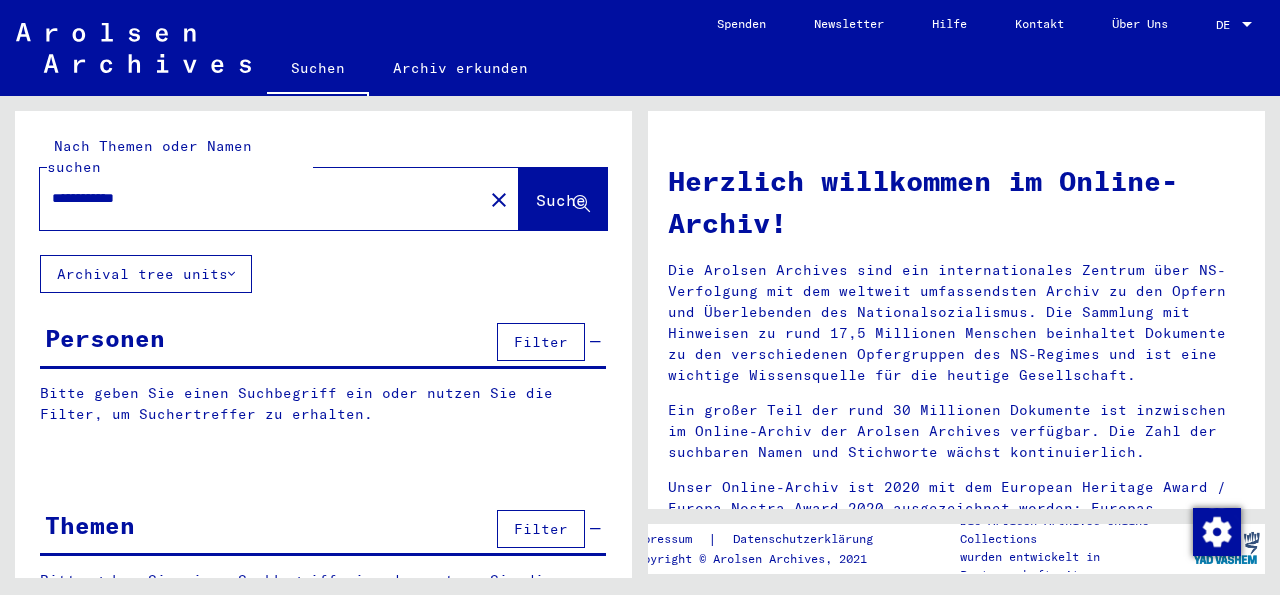 type on "**********" 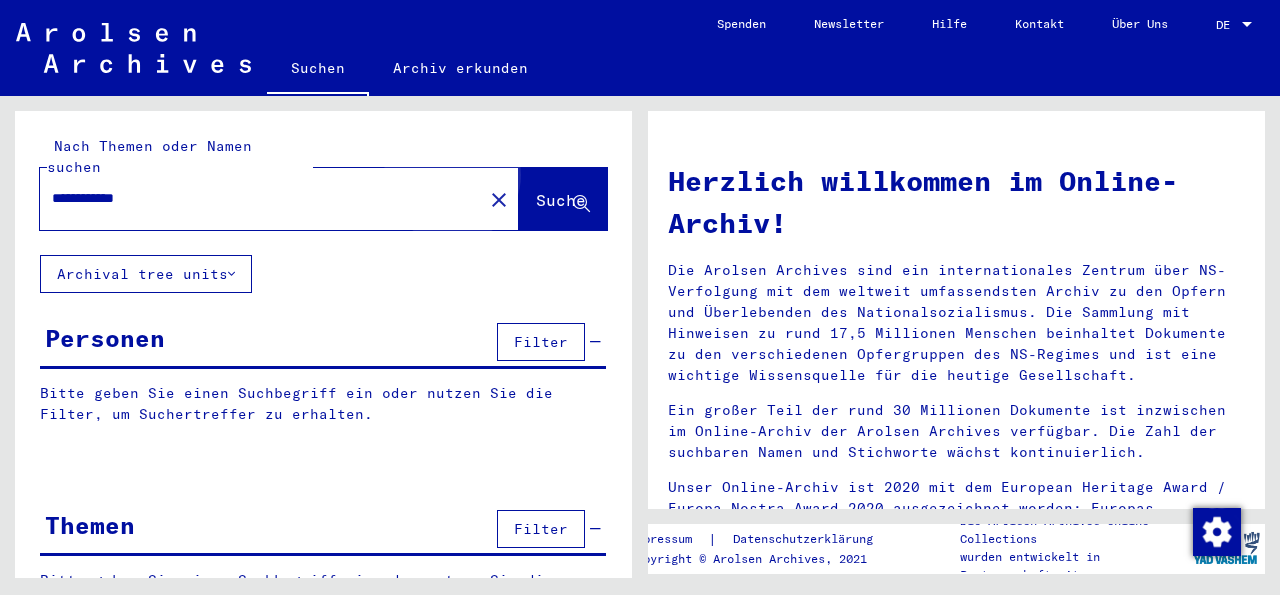 click on "Suche" 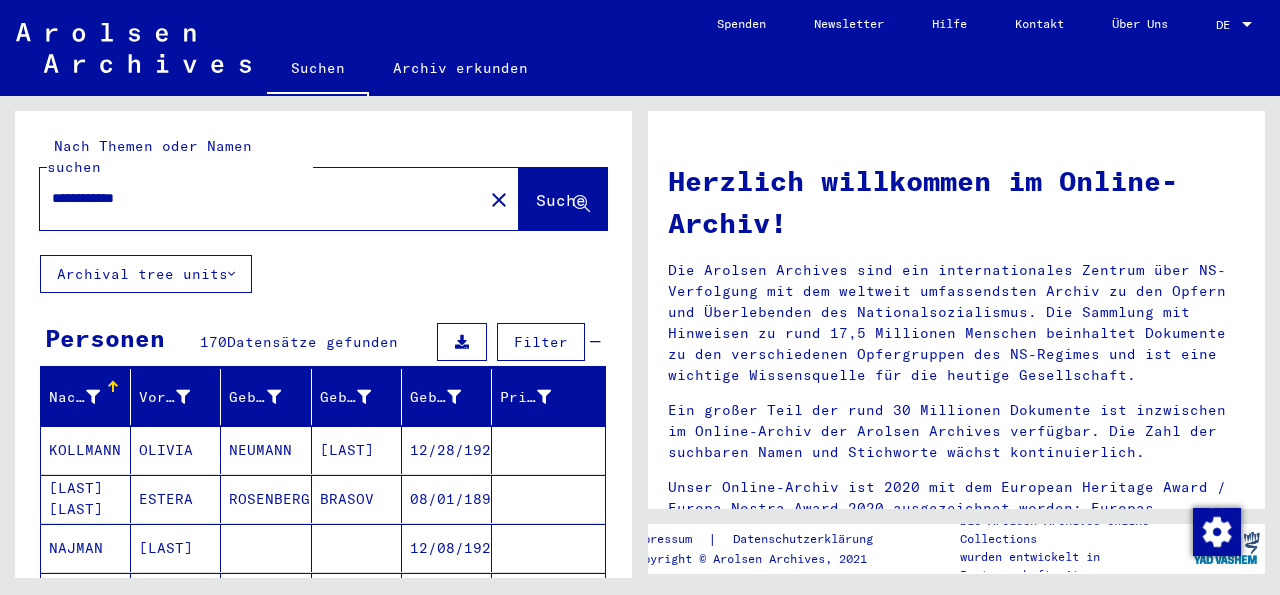 type 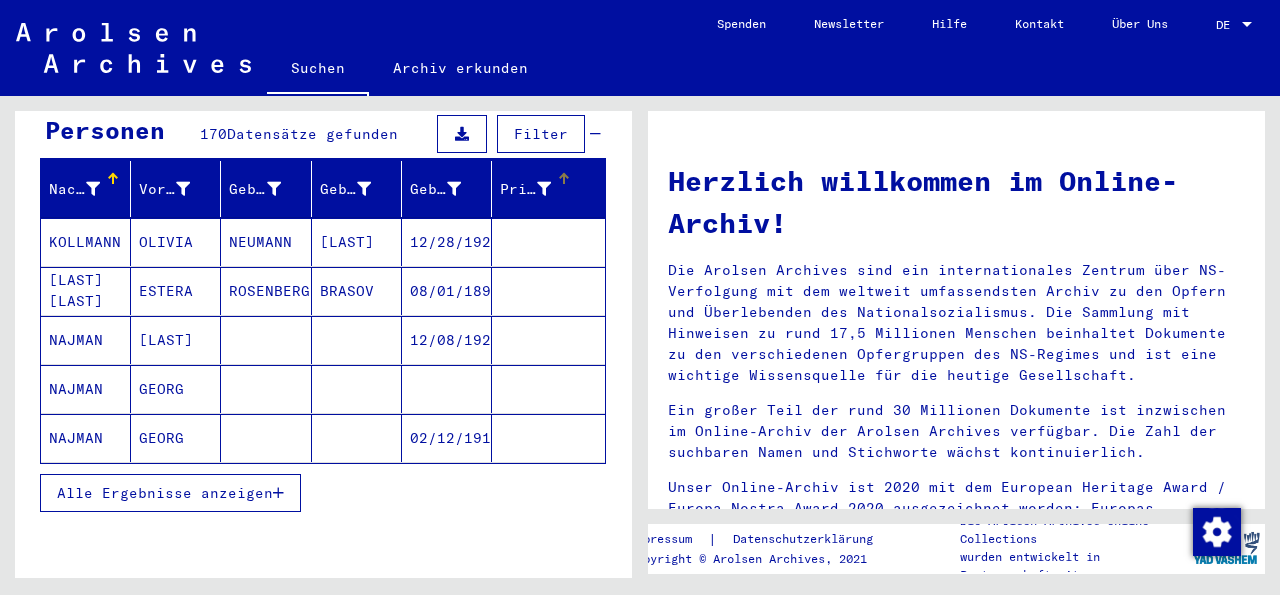 scroll, scrollTop: 260, scrollLeft: 0, axis: vertical 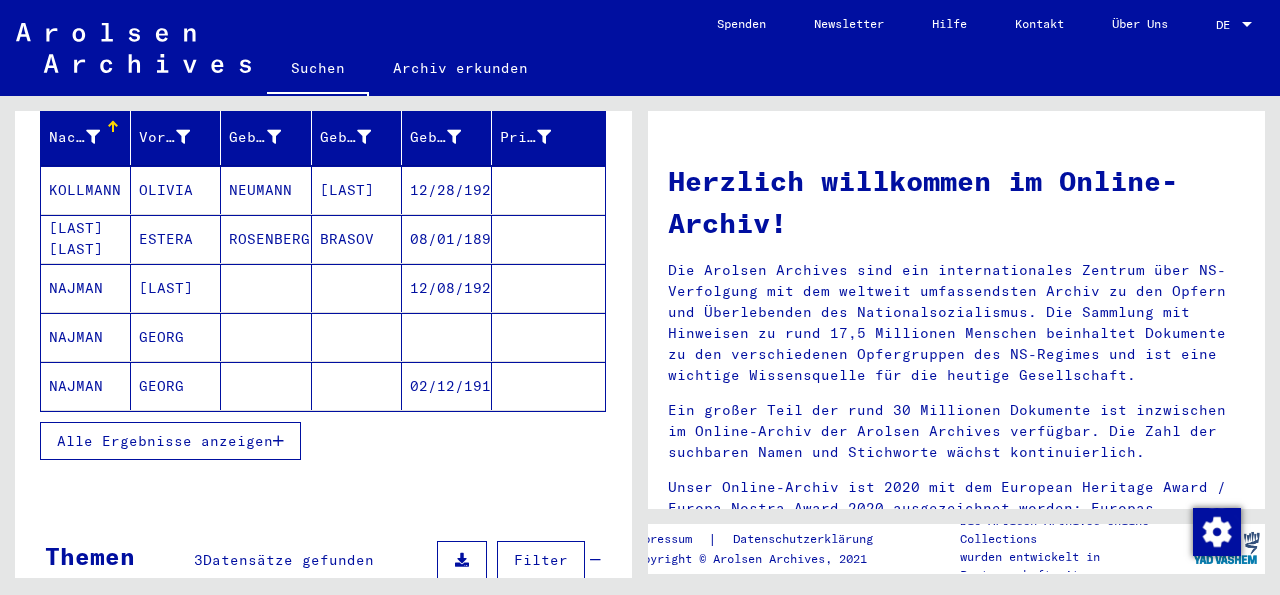 click on "Alle Ergebnisse anzeigen" at bounding box center [165, 441] 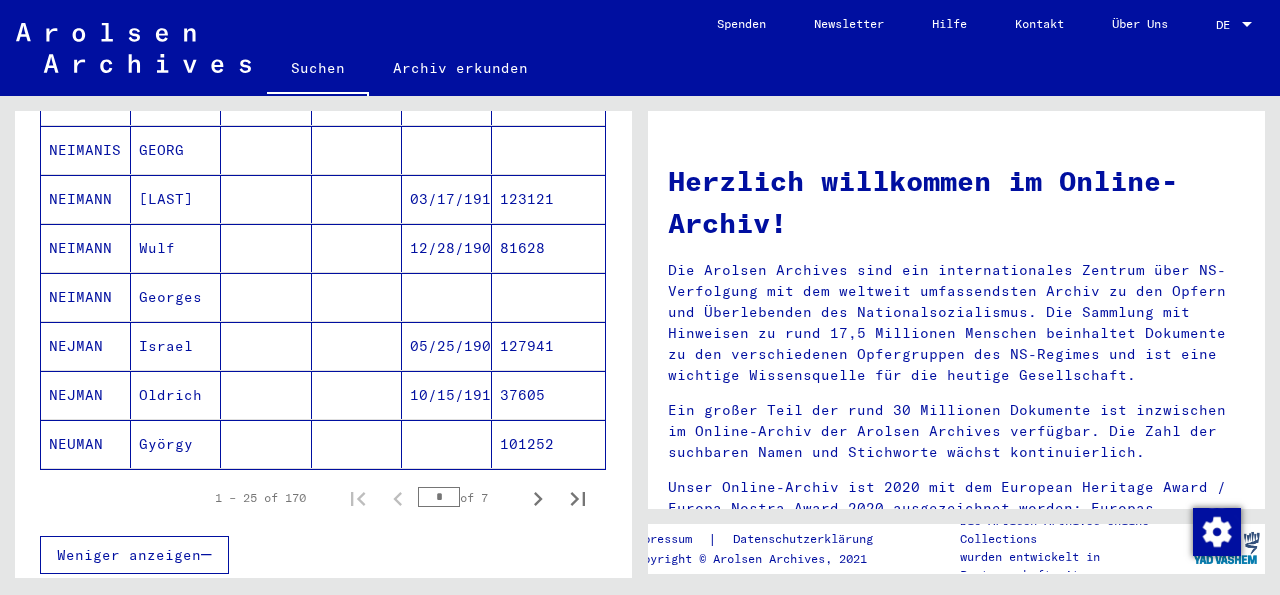 scroll, scrollTop: 1185, scrollLeft: 0, axis: vertical 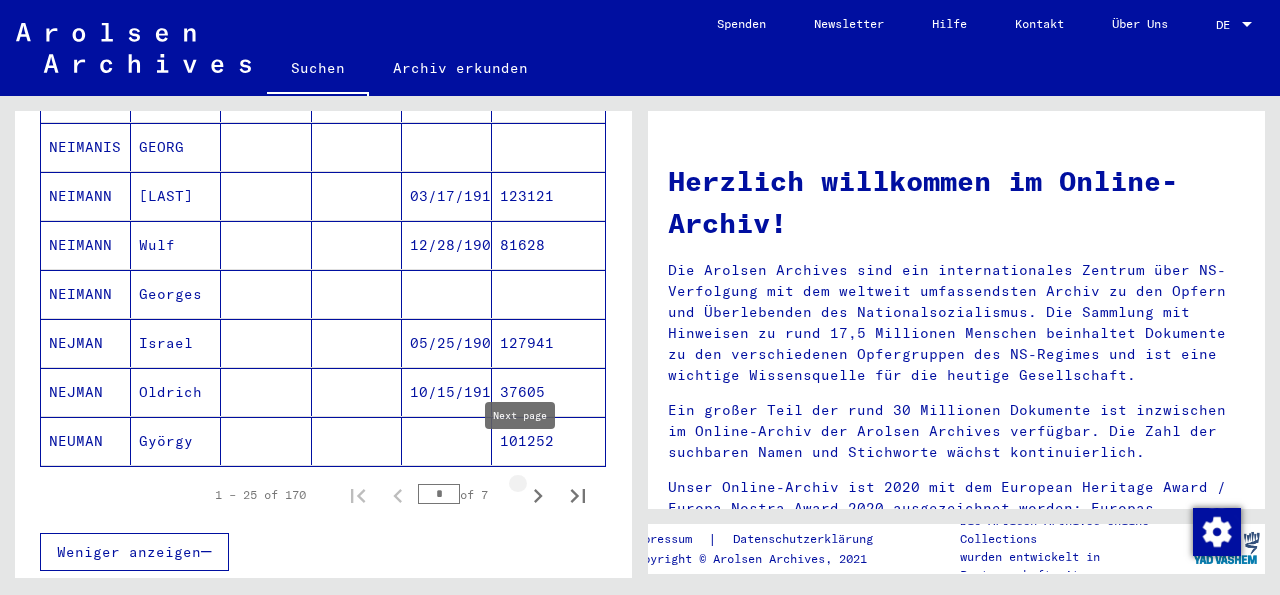 click 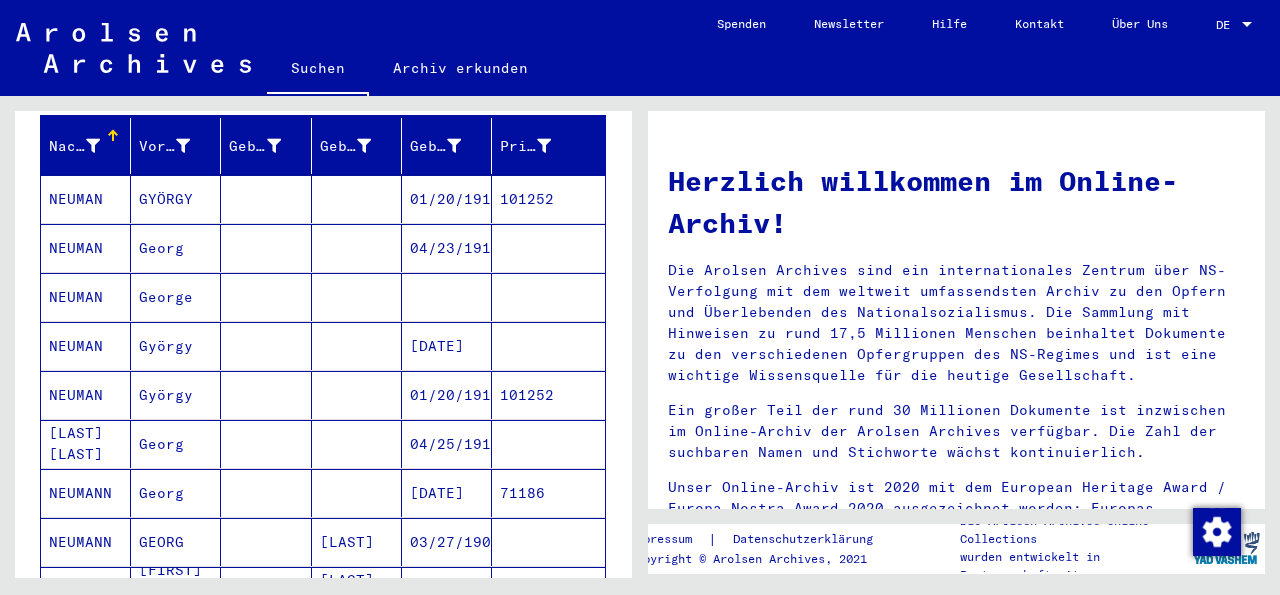 scroll, scrollTop: 257, scrollLeft: 0, axis: vertical 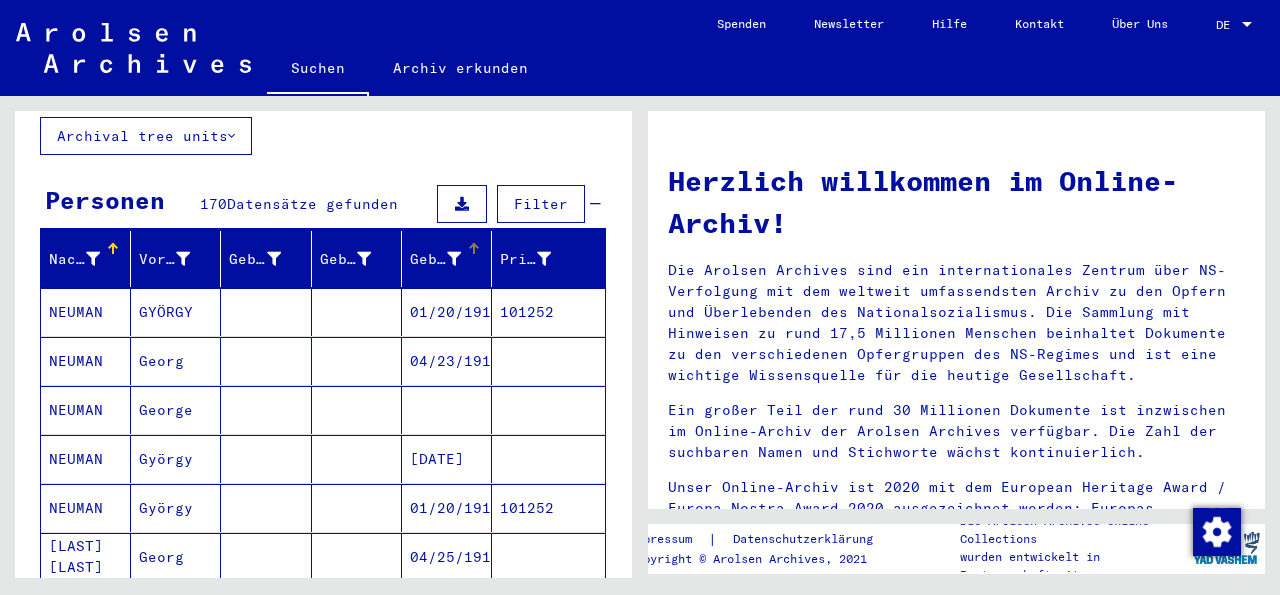click on "Geburtsdatum" at bounding box center [438, 259] 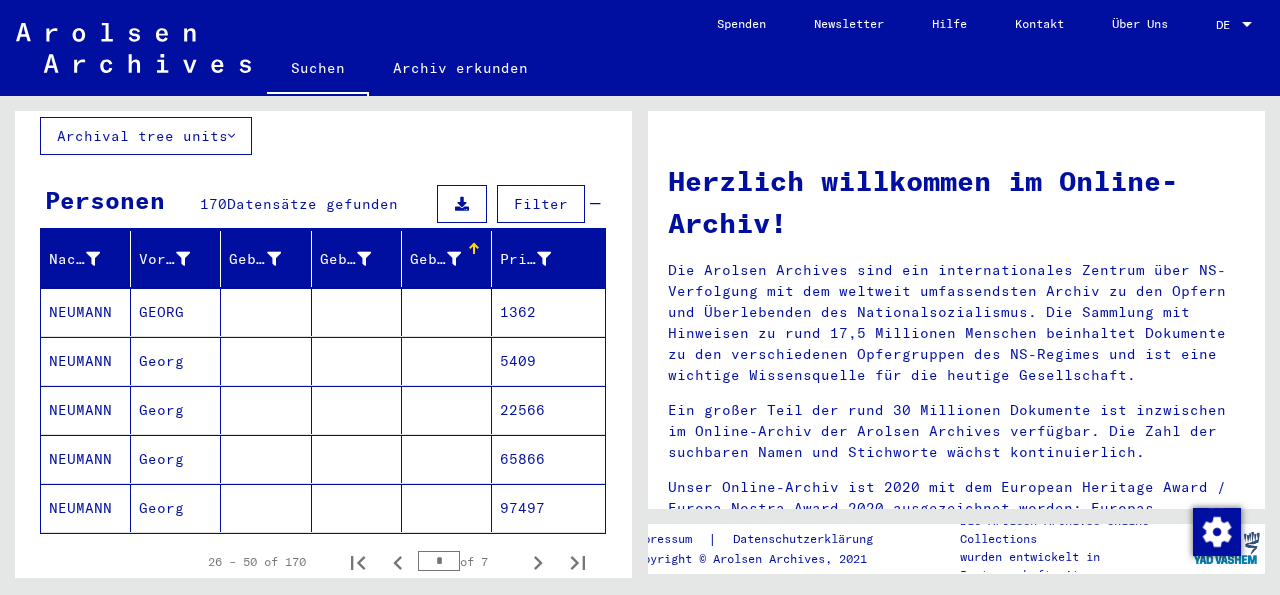 scroll, scrollTop: 189, scrollLeft: 0, axis: vertical 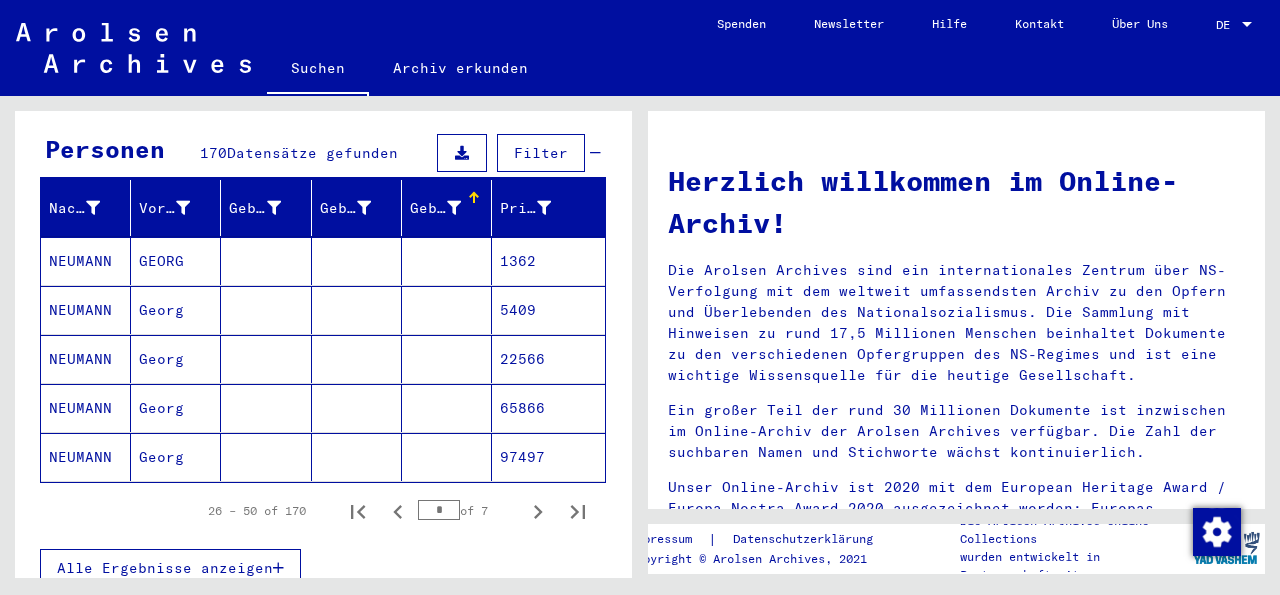 click on "NEUMANN" 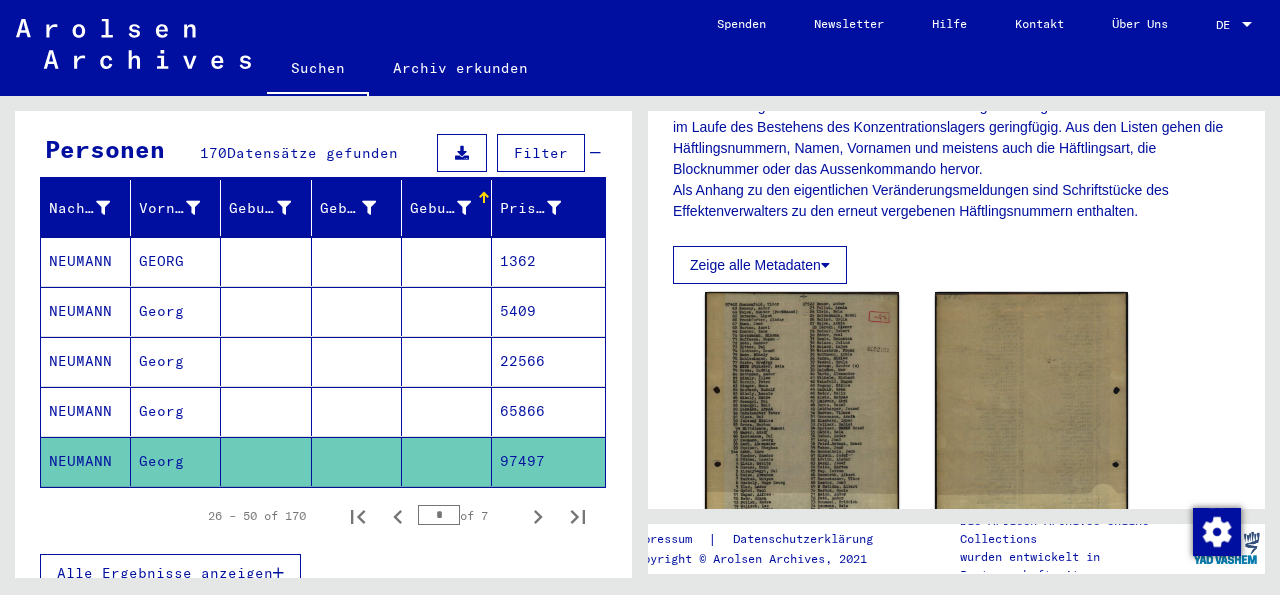 scroll, scrollTop: 386, scrollLeft: 0, axis: vertical 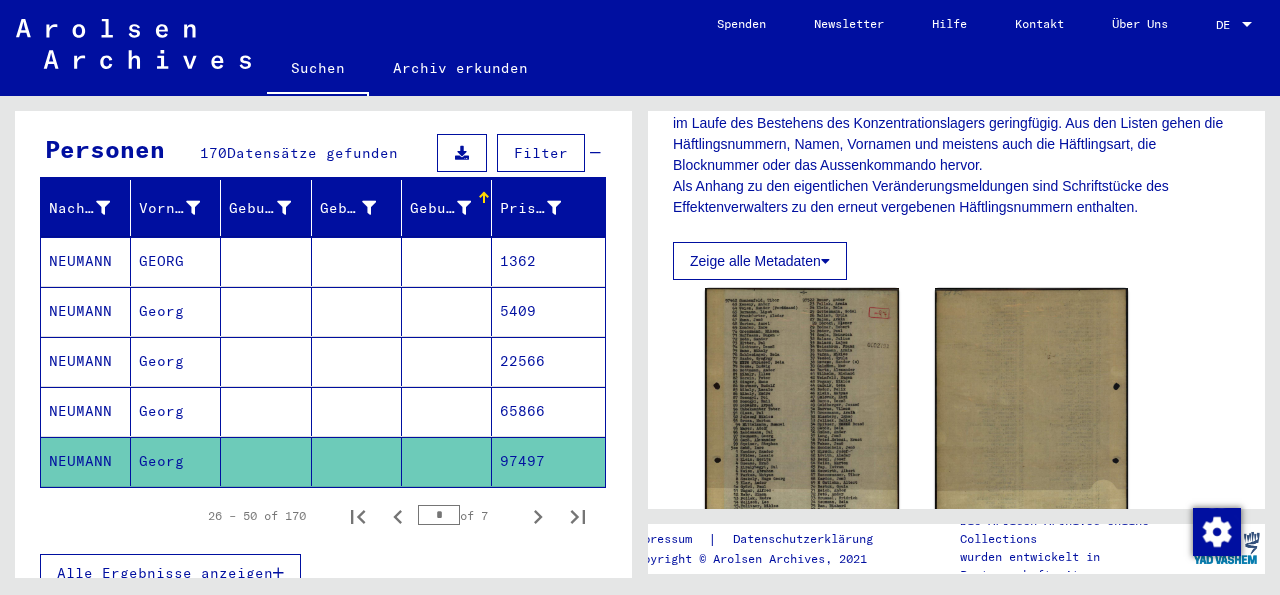 click on "Georg" at bounding box center [176, 461] 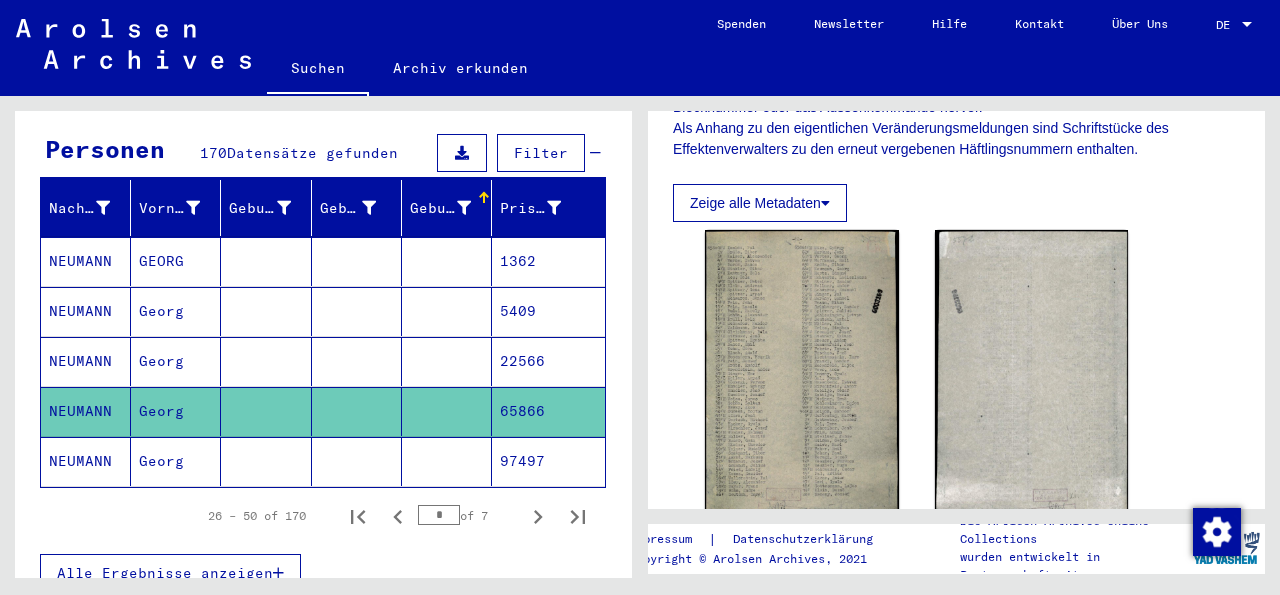 scroll, scrollTop: 488, scrollLeft: 0, axis: vertical 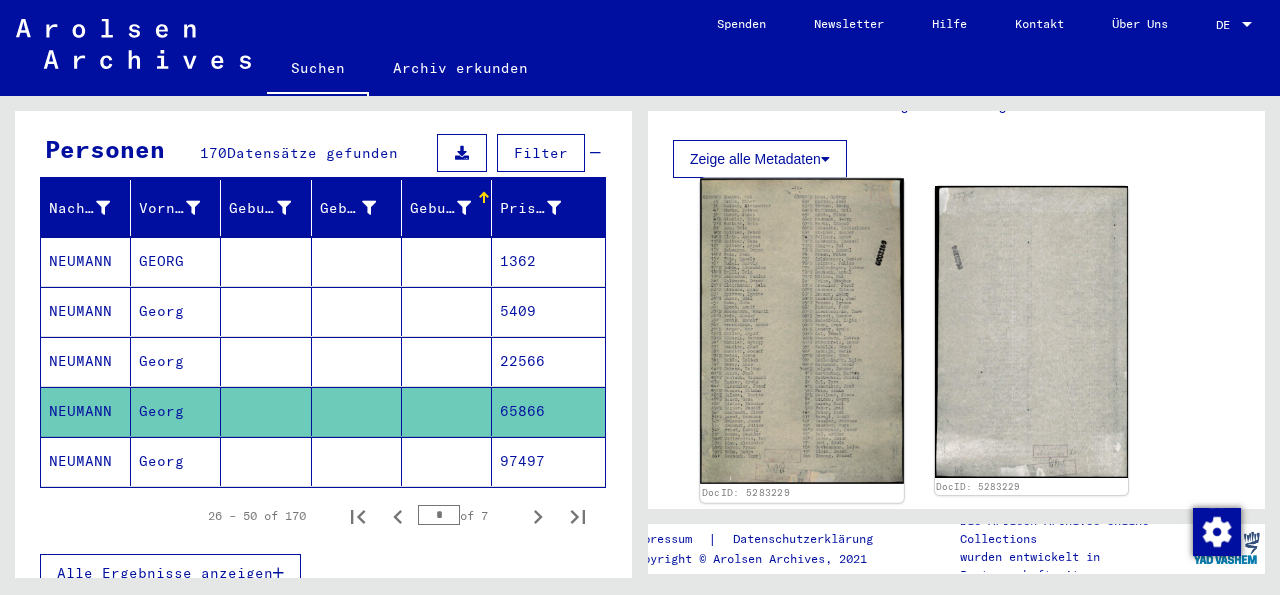 click 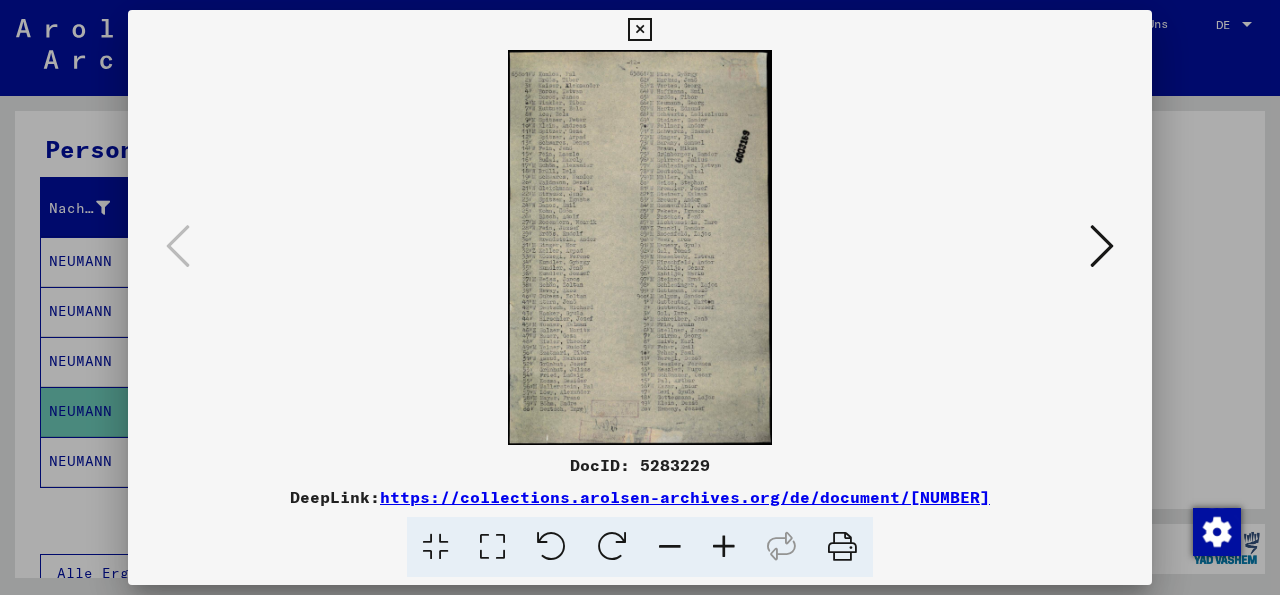 click at bounding box center [640, 247] 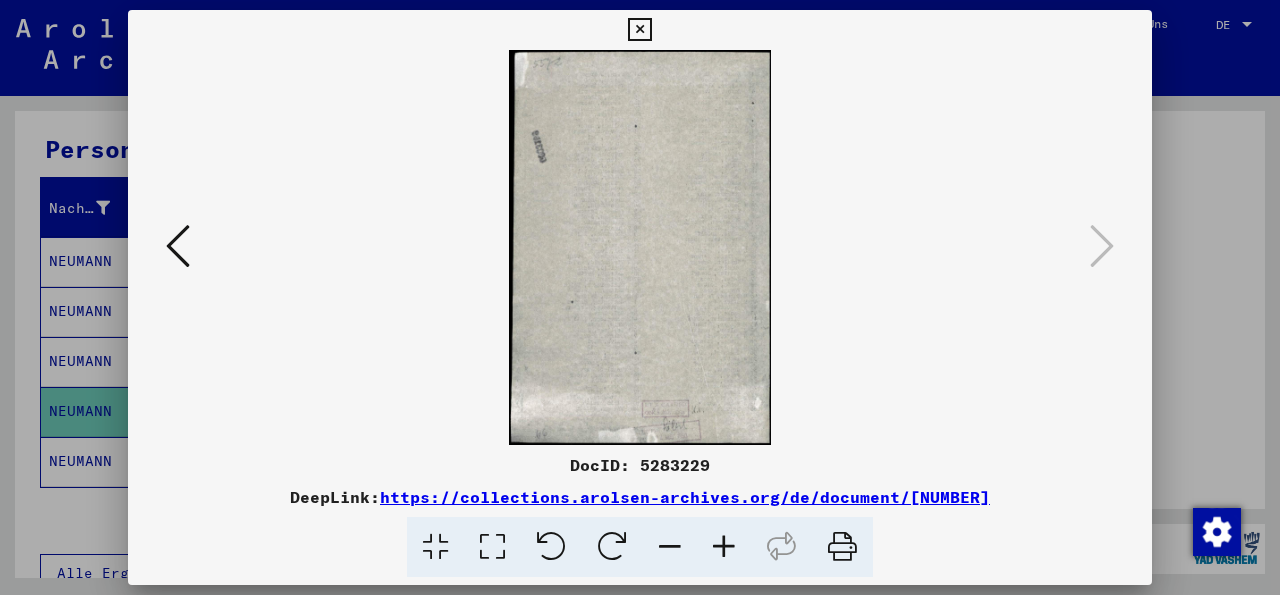 click at bounding box center (178, 246) 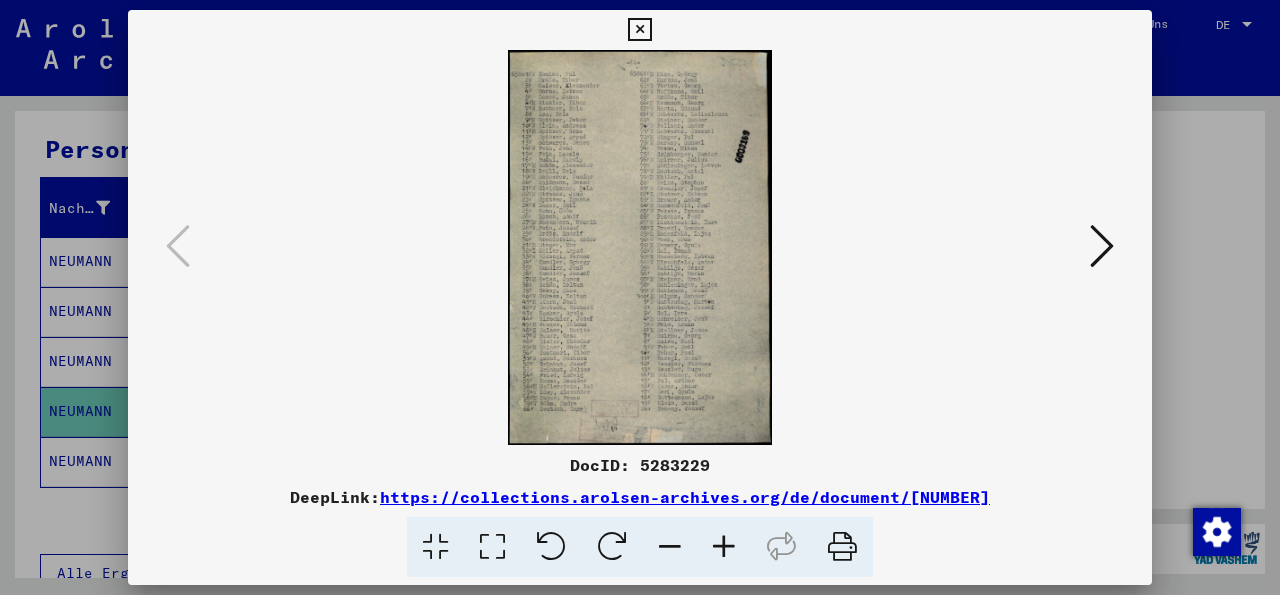 click at bounding box center (724, 547) 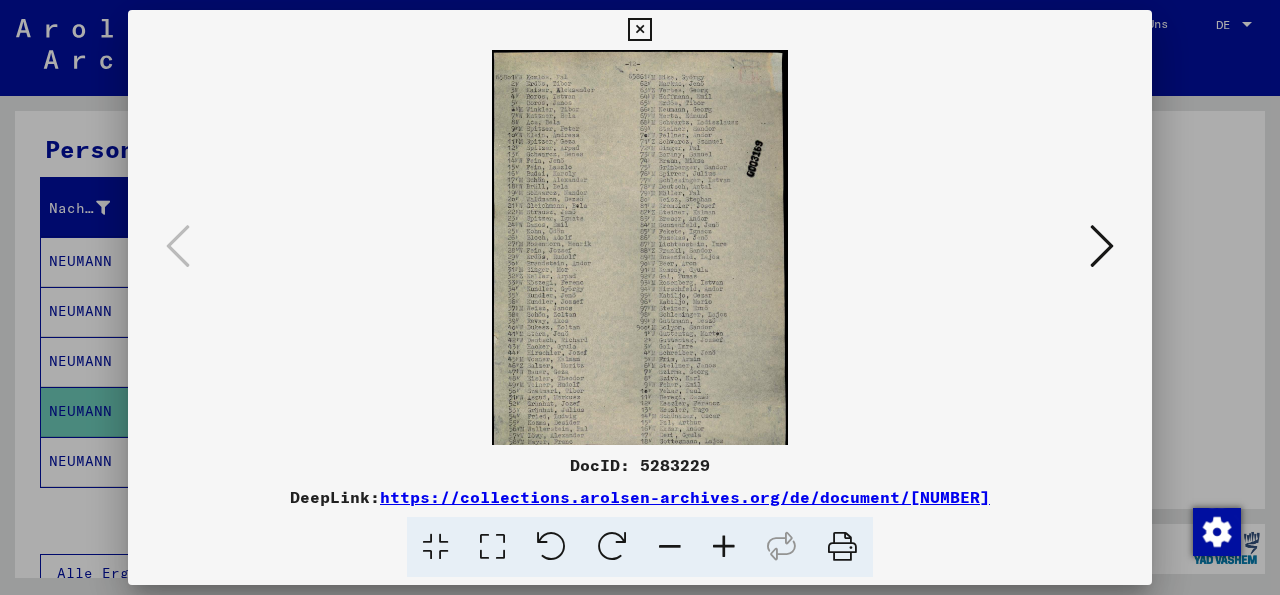 click at bounding box center [724, 547] 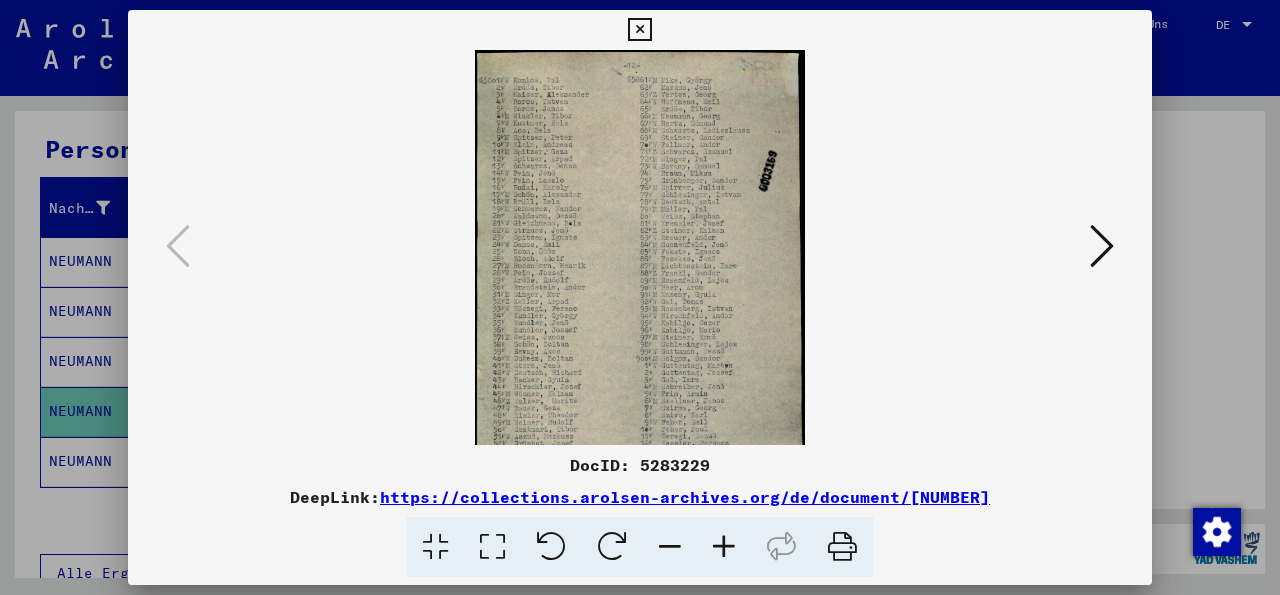 click at bounding box center (724, 547) 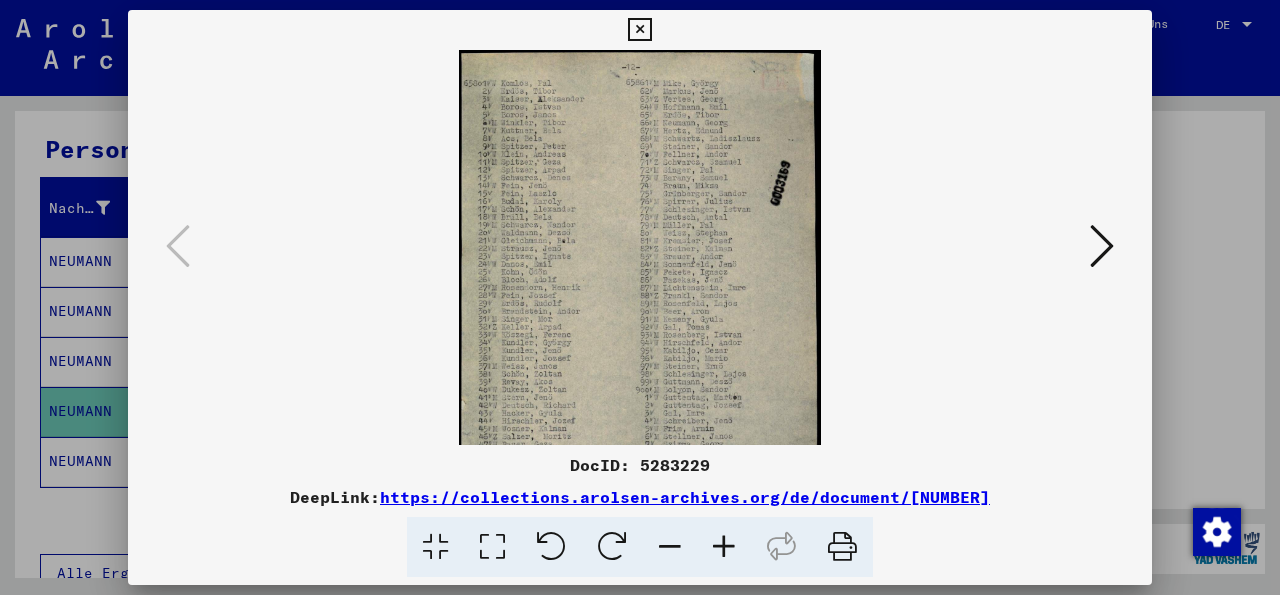 click at bounding box center [724, 547] 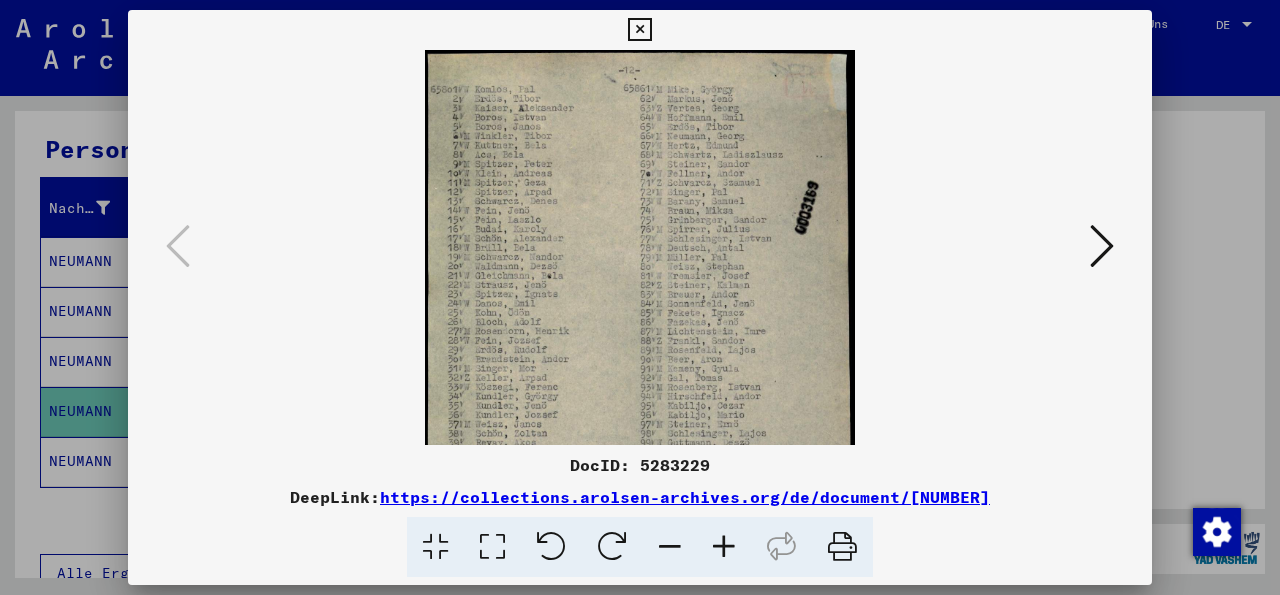 click at bounding box center [724, 547] 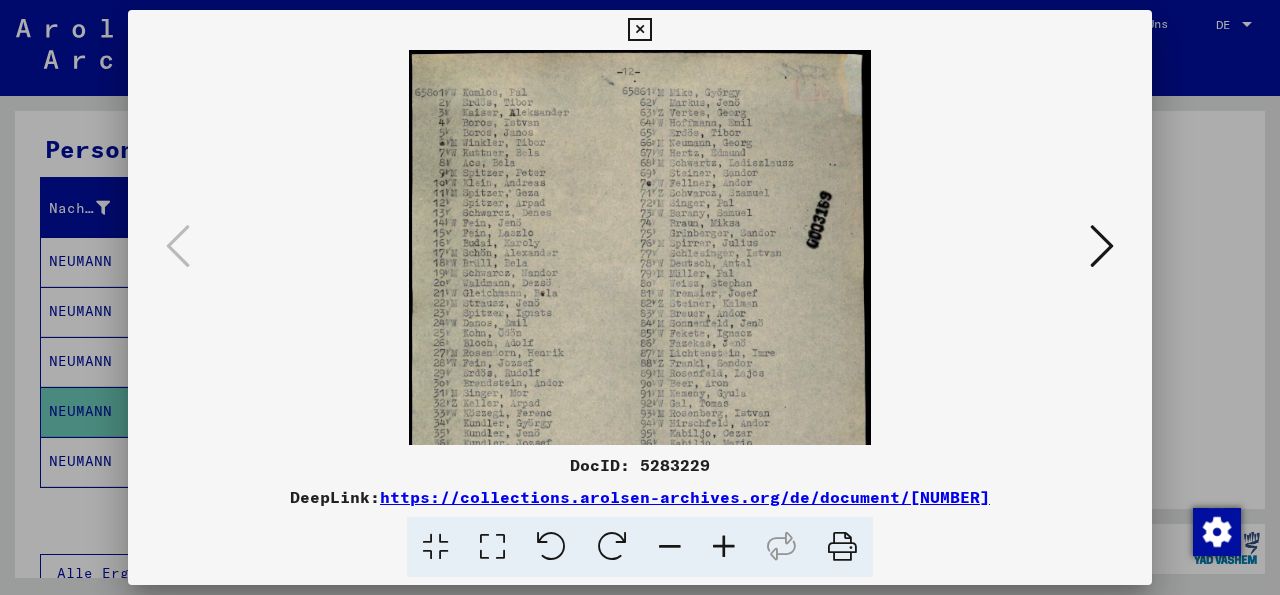 click at bounding box center [724, 547] 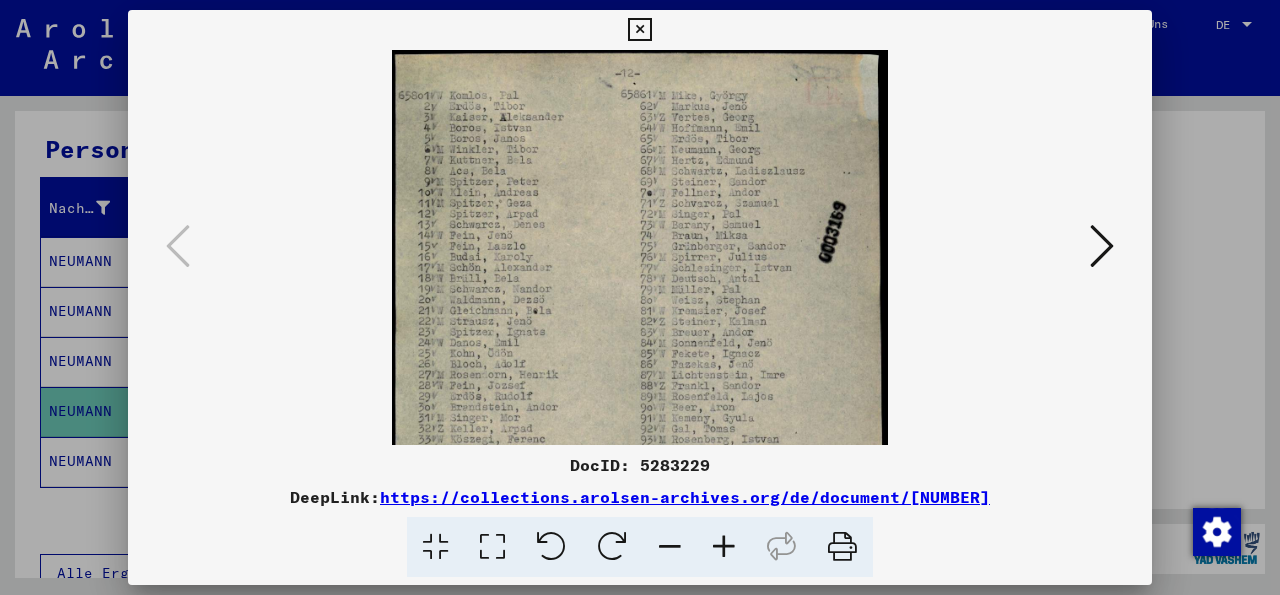 click at bounding box center [724, 547] 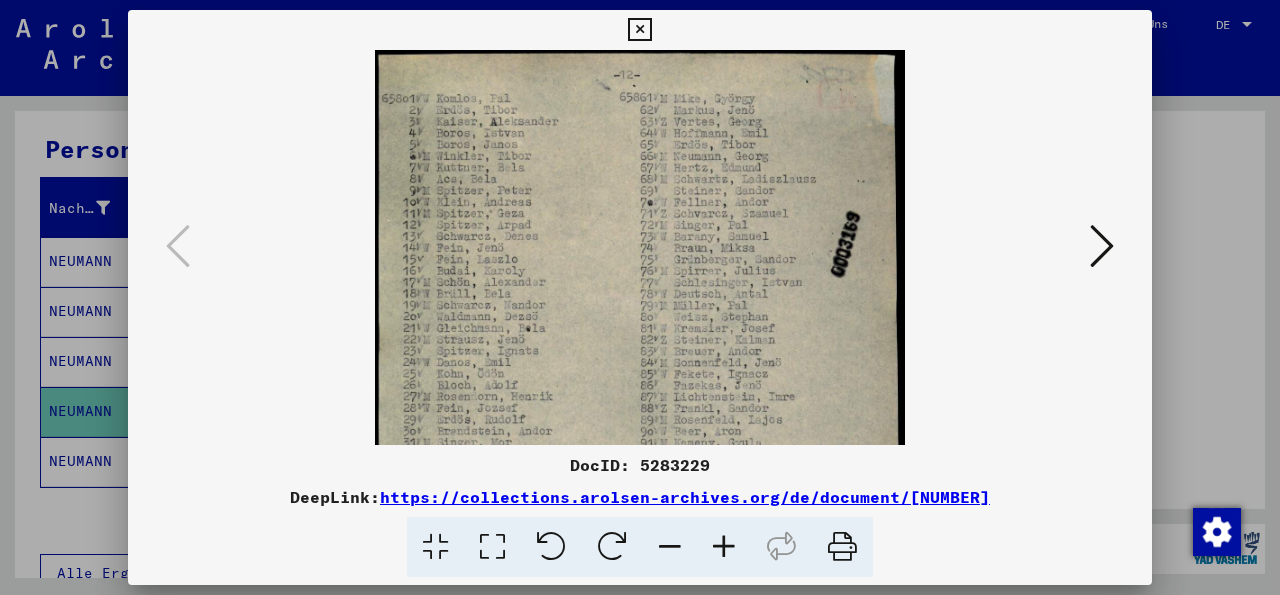 click at bounding box center [724, 547] 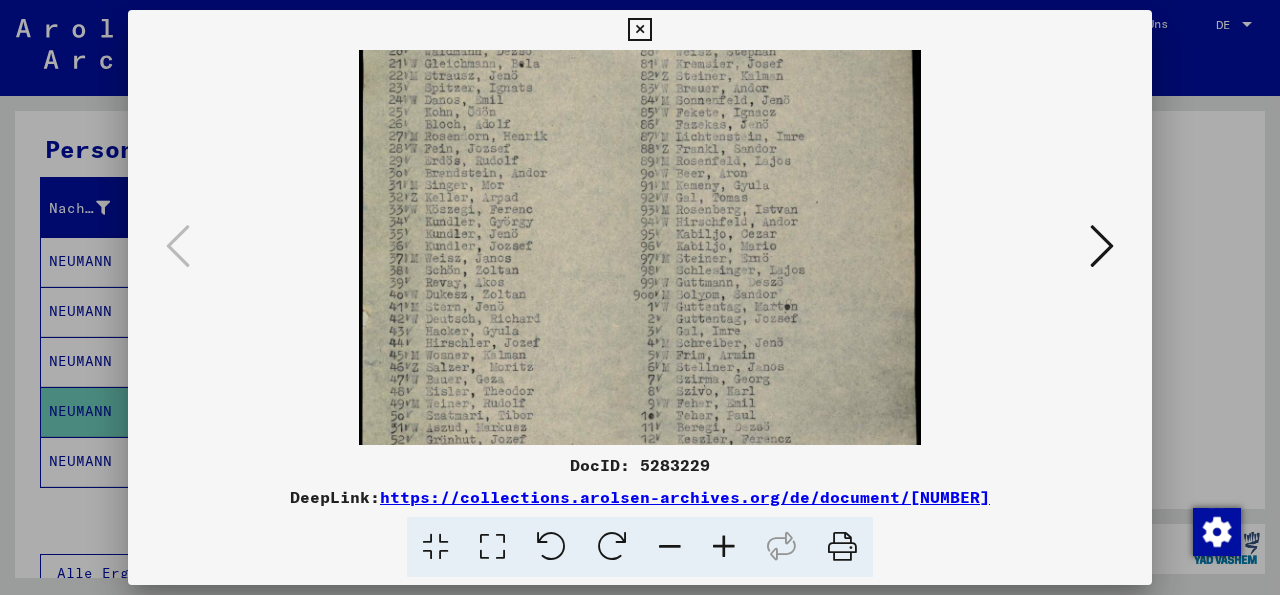 scroll, scrollTop: 284, scrollLeft: 0, axis: vertical 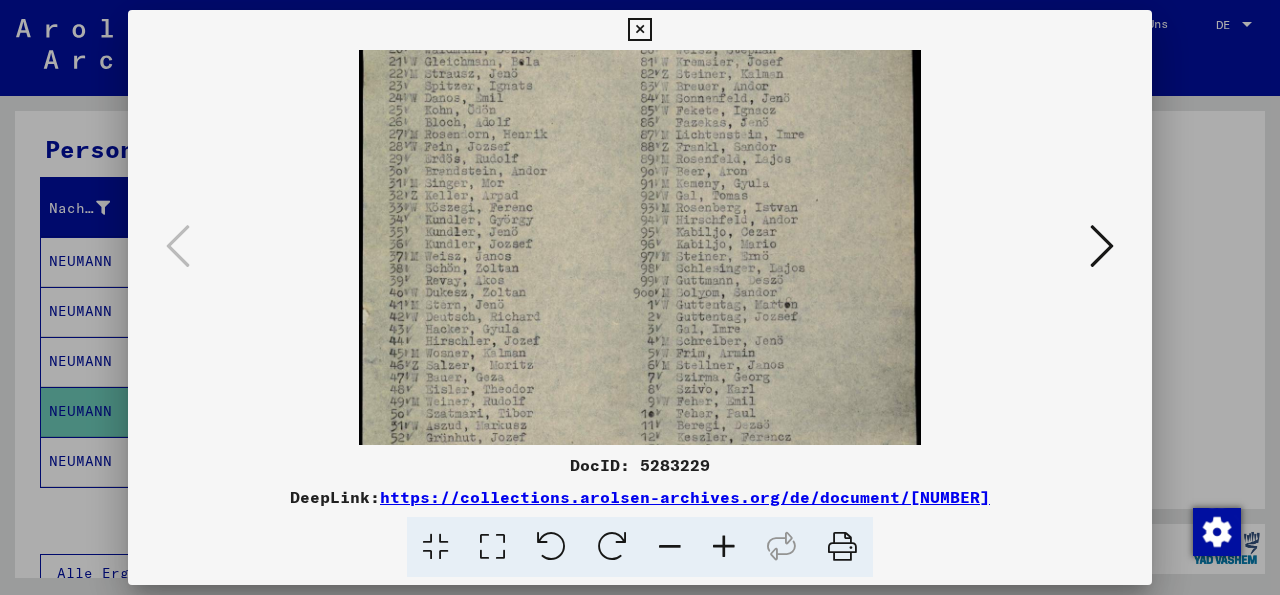 drag, startPoint x: 795, startPoint y: 363, endPoint x: 796, endPoint y: 79, distance: 284.00177 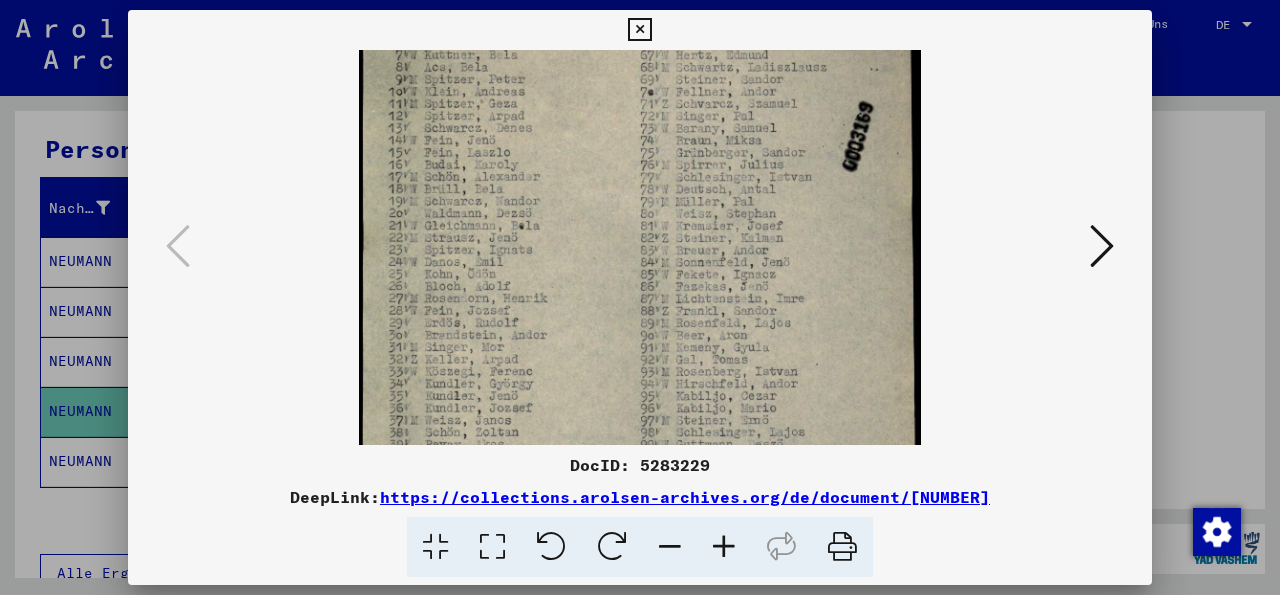 scroll, scrollTop: 120, scrollLeft: 0, axis: vertical 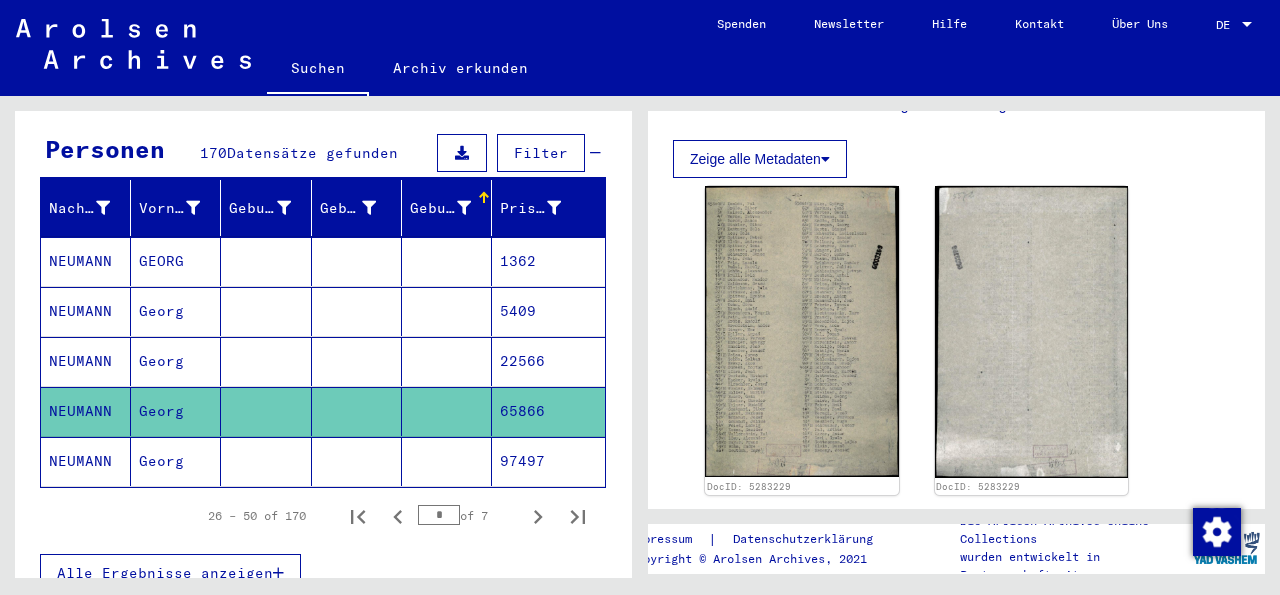 click on "NEUMANN" at bounding box center (86, 361) 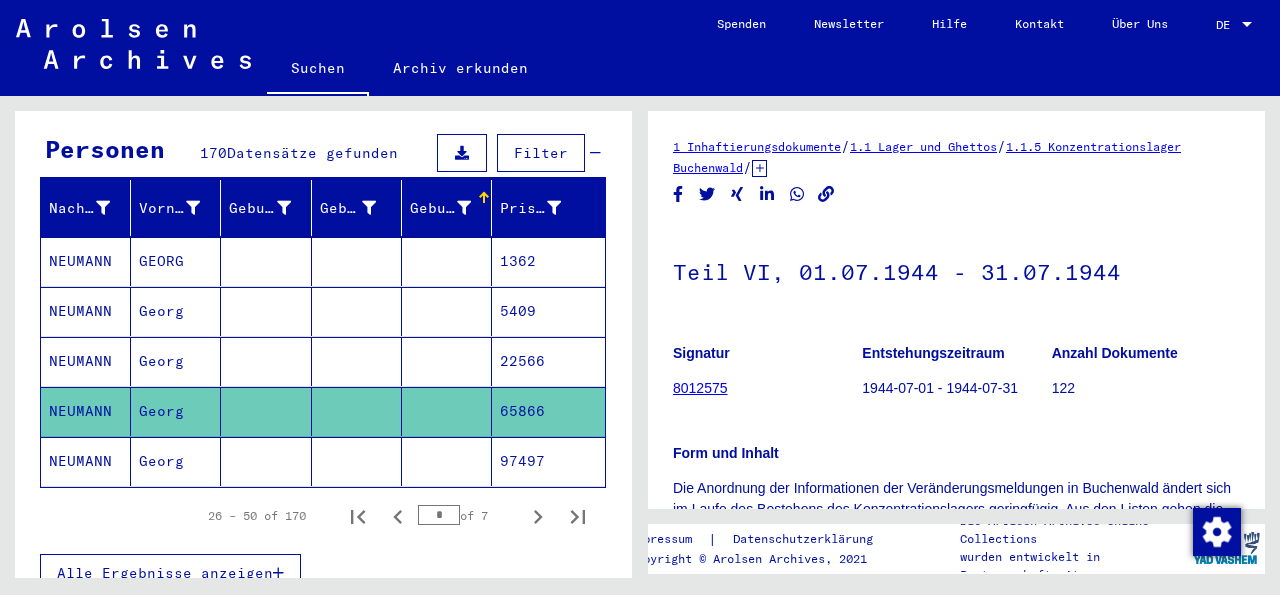 click on "NEUMANN" at bounding box center [86, 361] 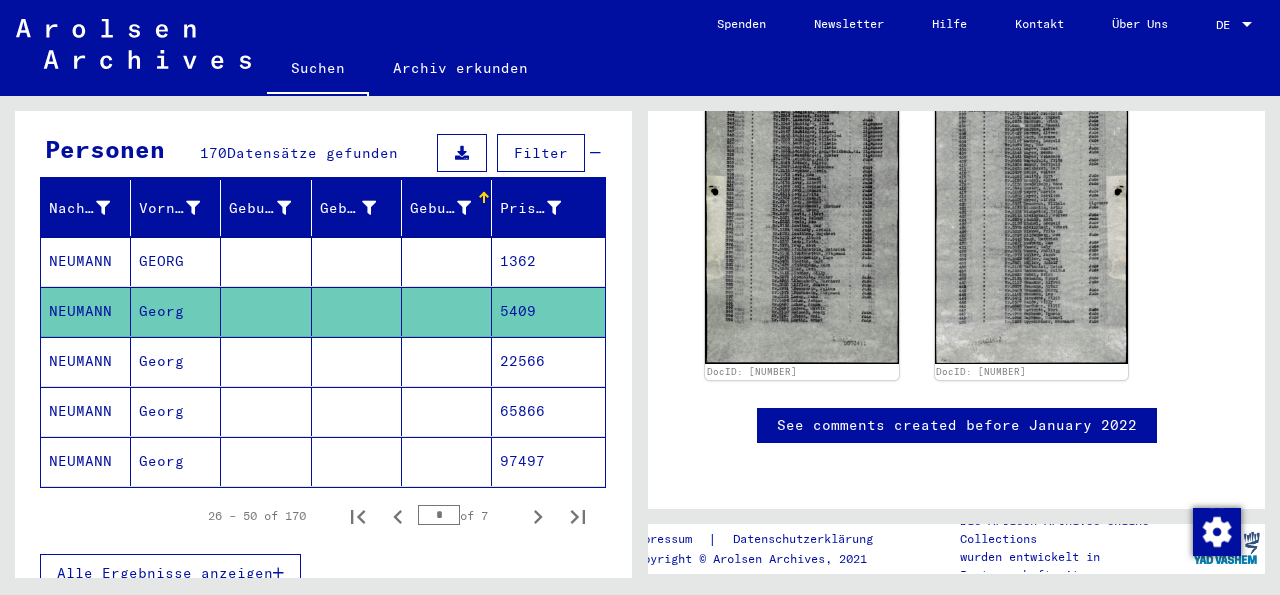 scroll, scrollTop: 546, scrollLeft: 0, axis: vertical 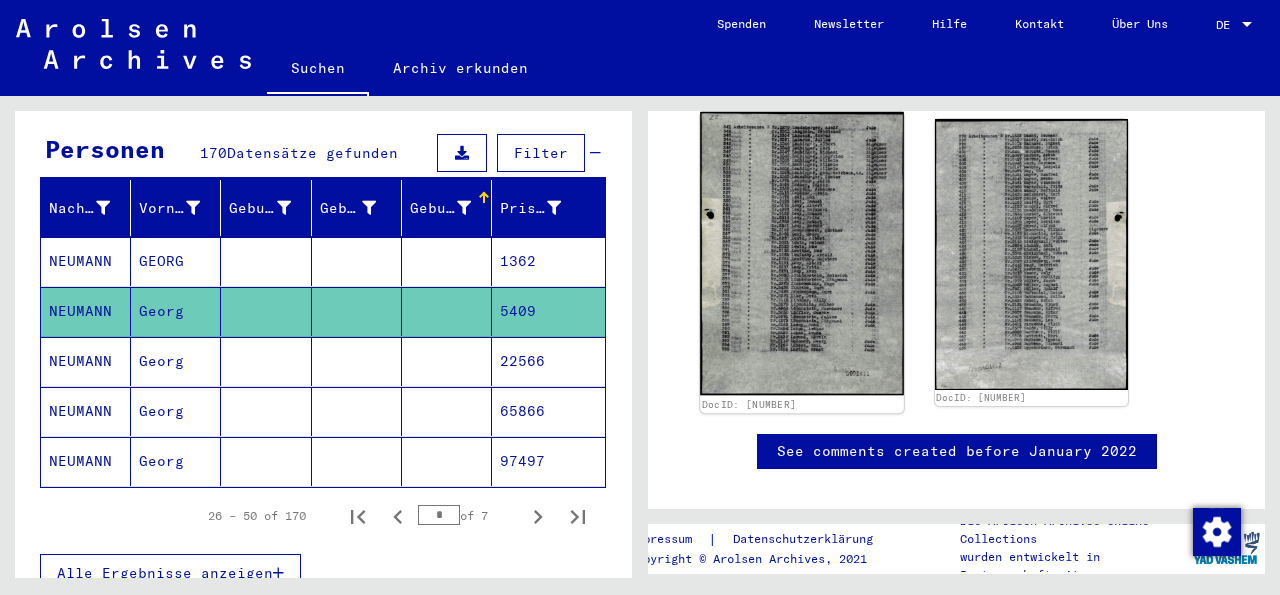 click 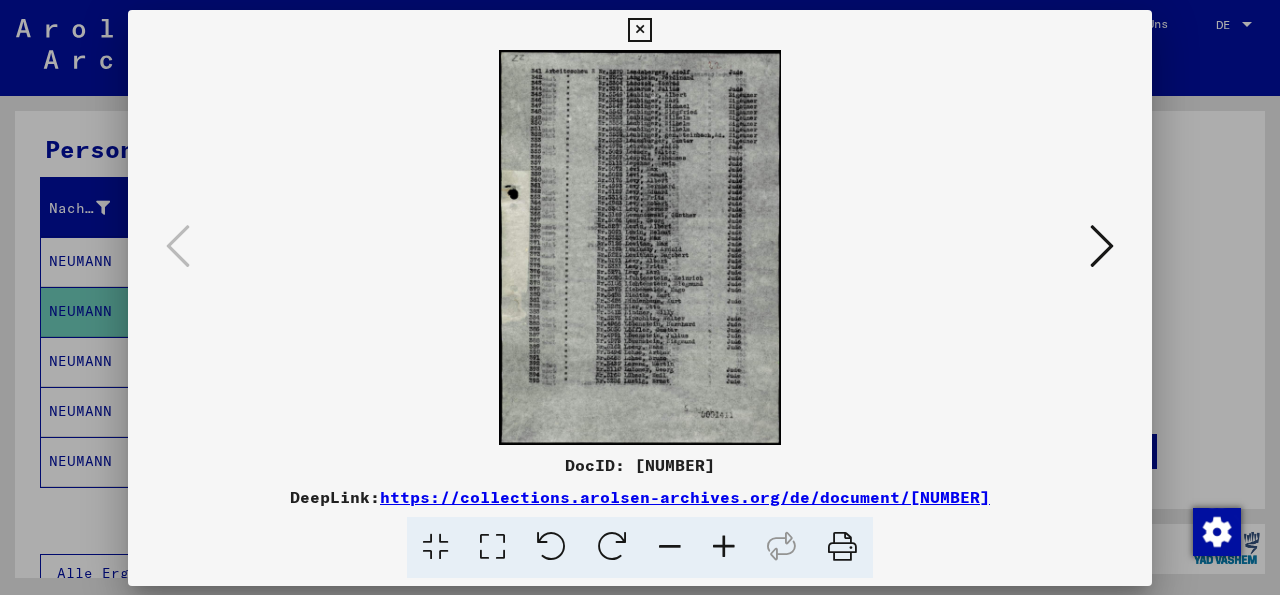 scroll, scrollTop: 546, scrollLeft: 0, axis: vertical 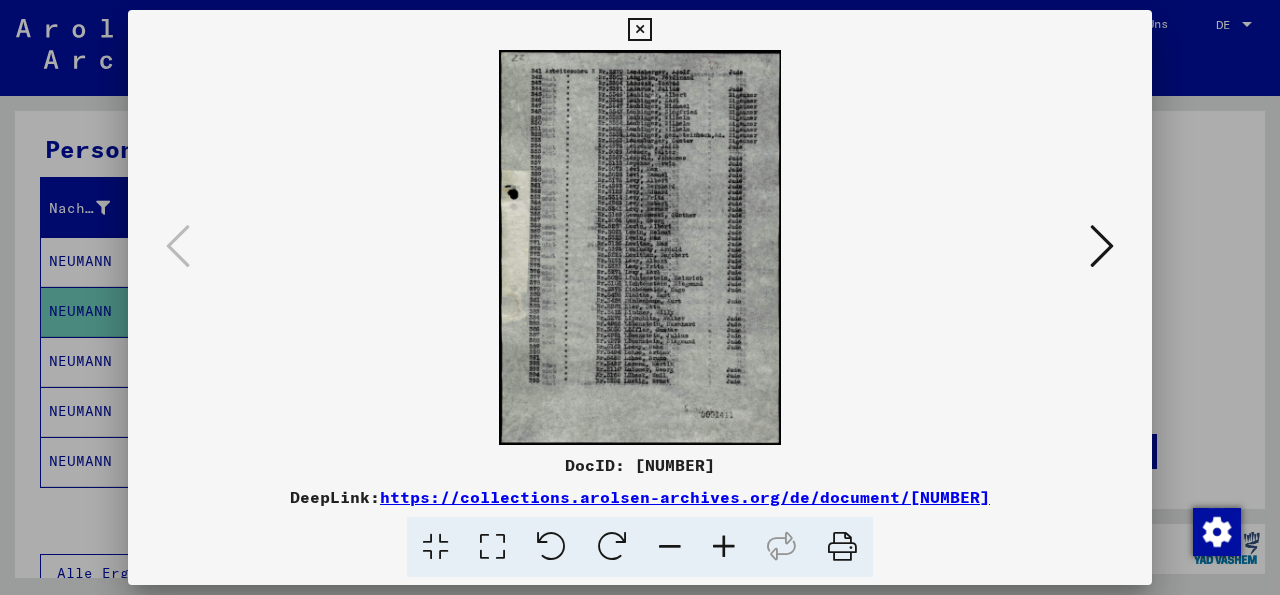 click at bounding box center (724, 547) 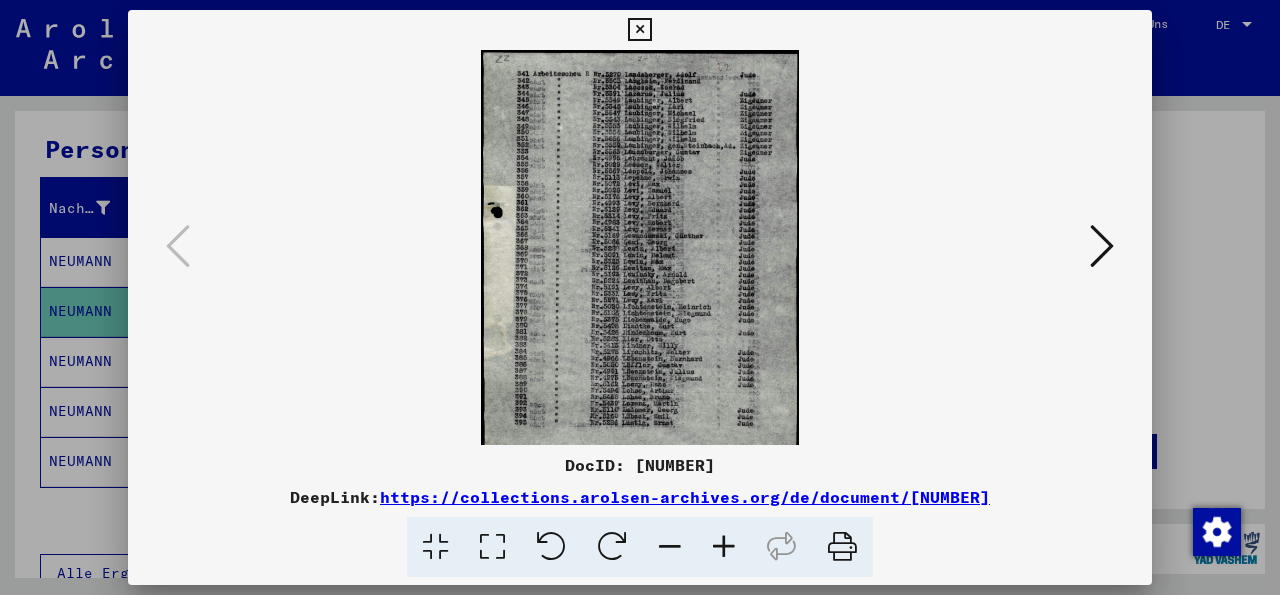 click at bounding box center [724, 547] 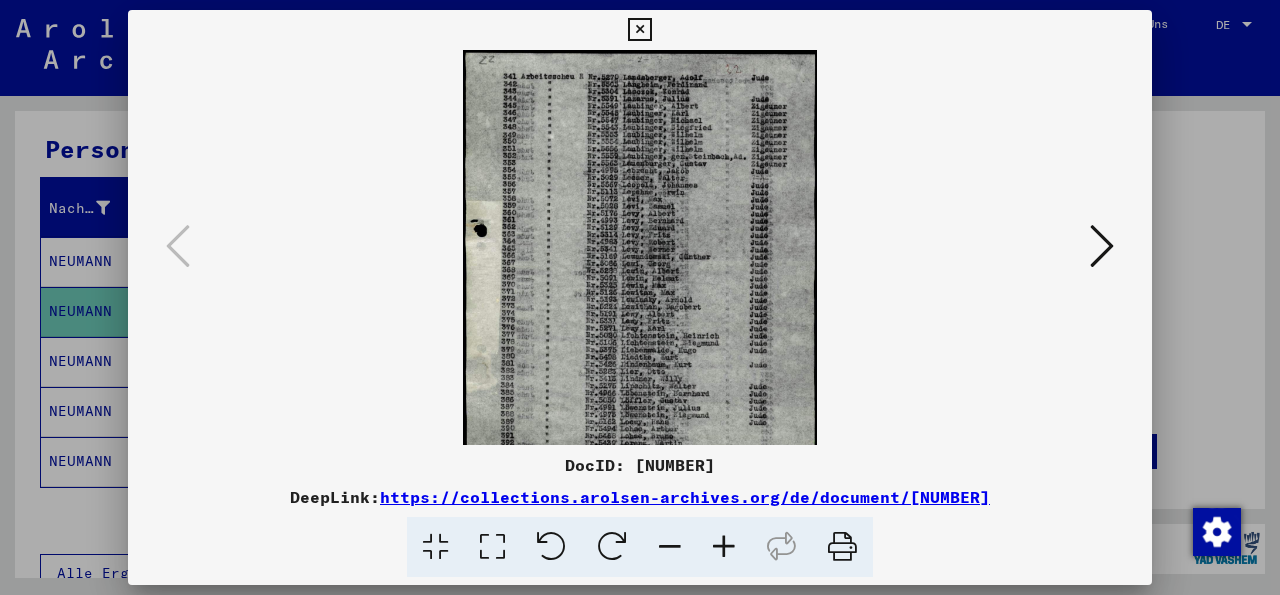 click at bounding box center [724, 547] 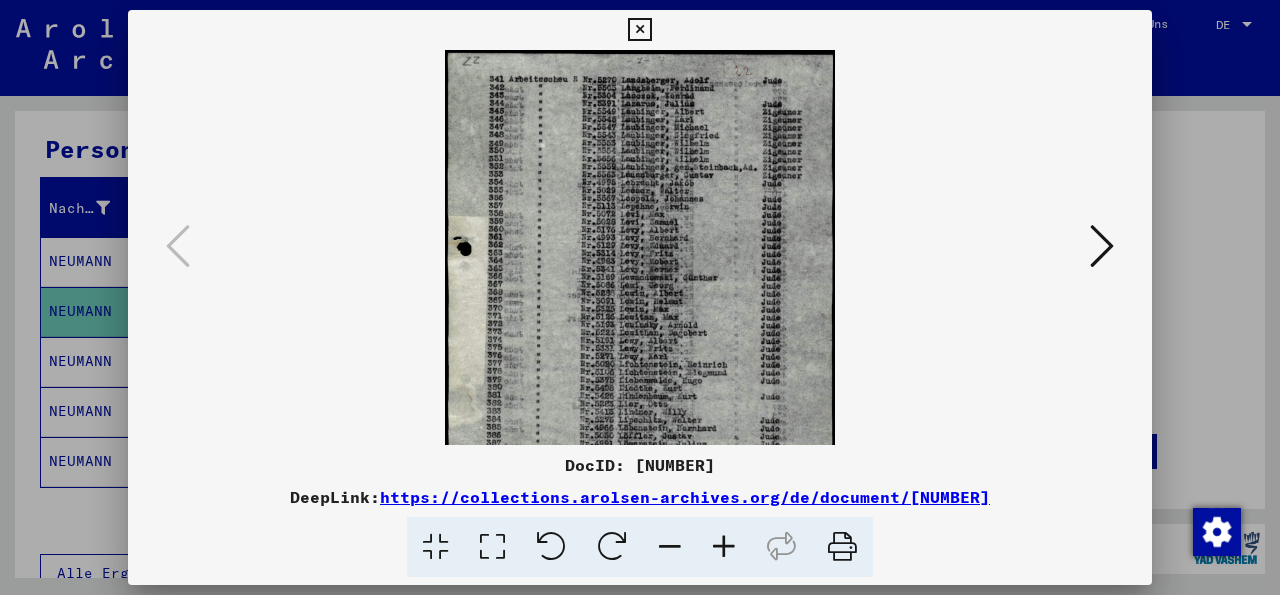 click at bounding box center [724, 547] 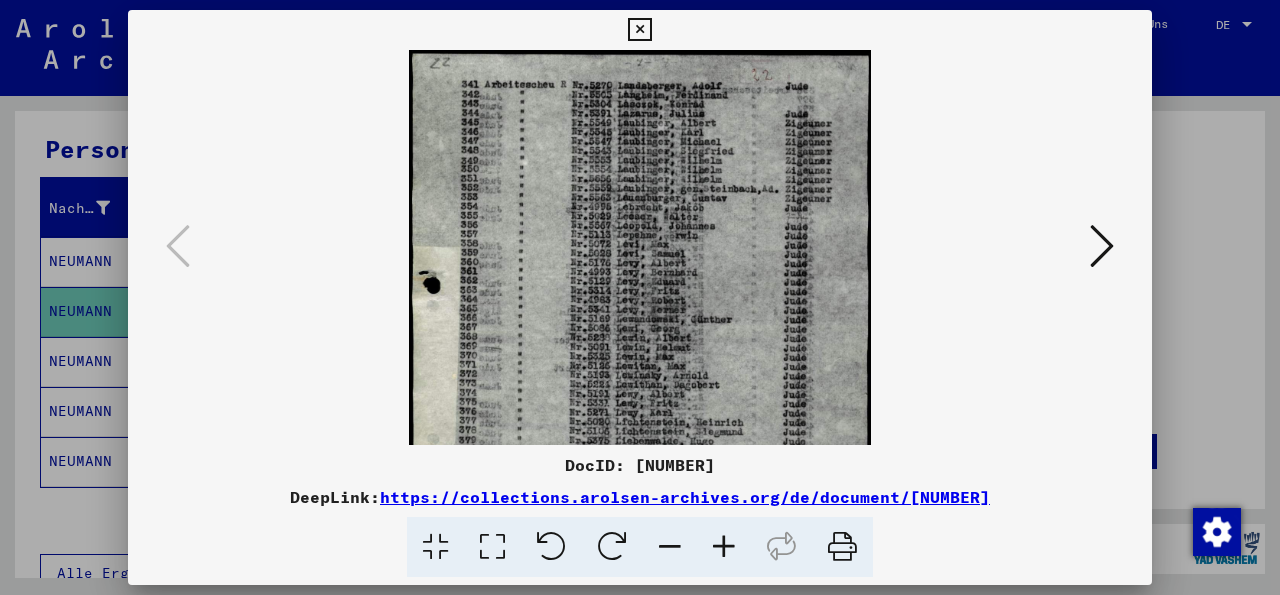 click at bounding box center [724, 547] 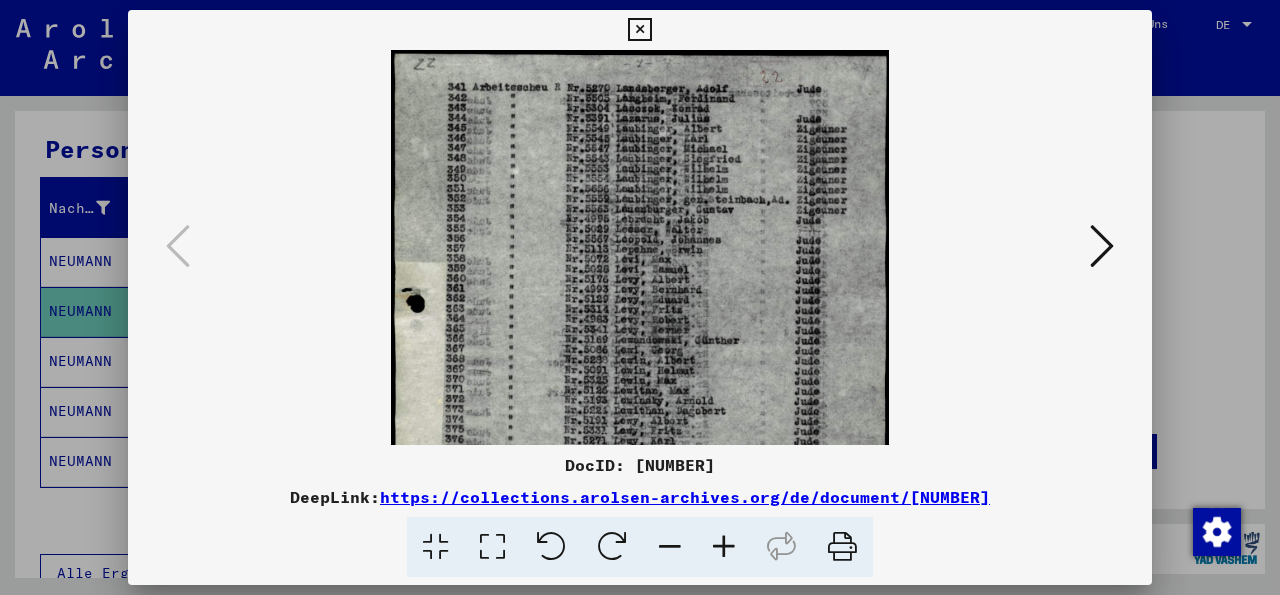 click at bounding box center (724, 547) 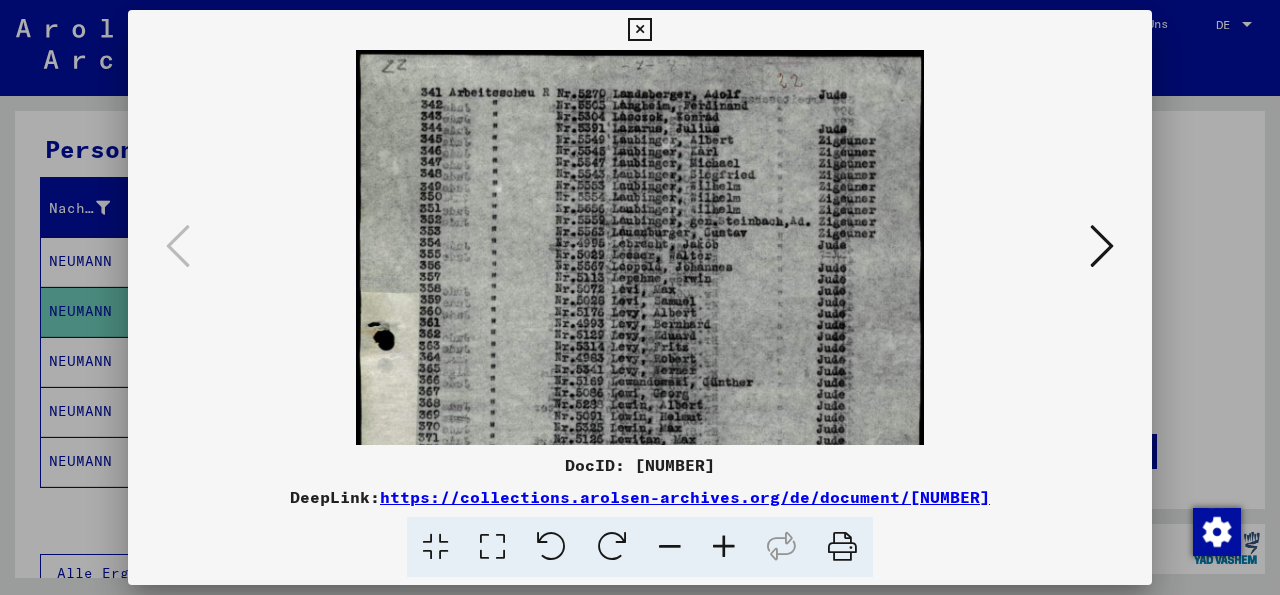 click at bounding box center [724, 547] 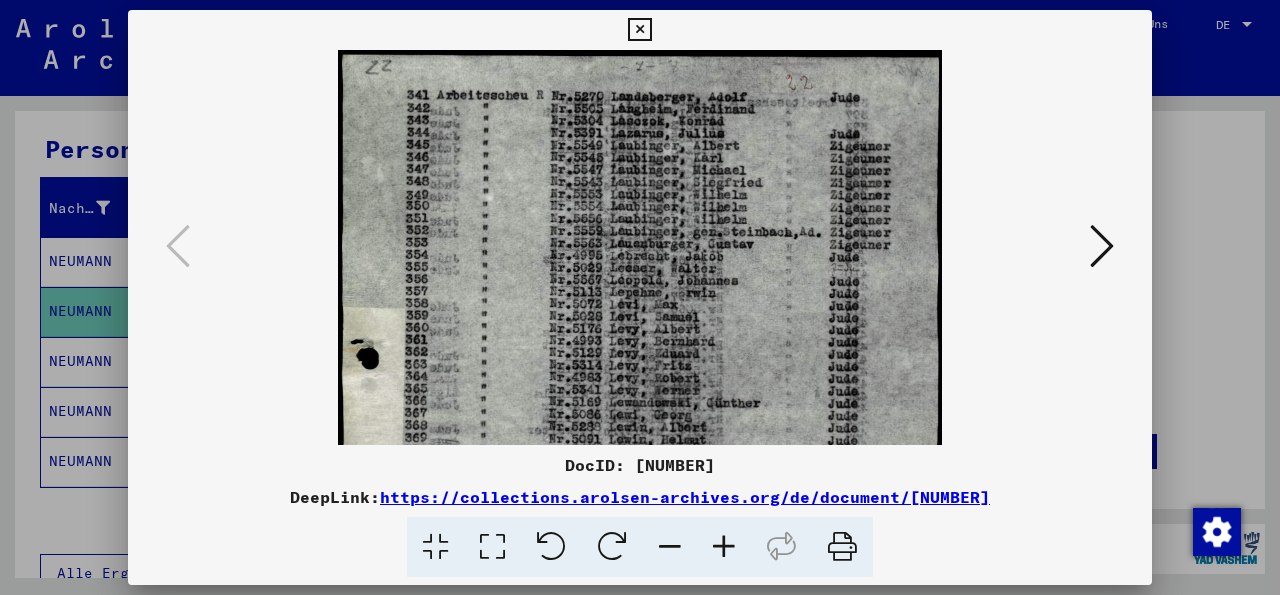 click at bounding box center (724, 547) 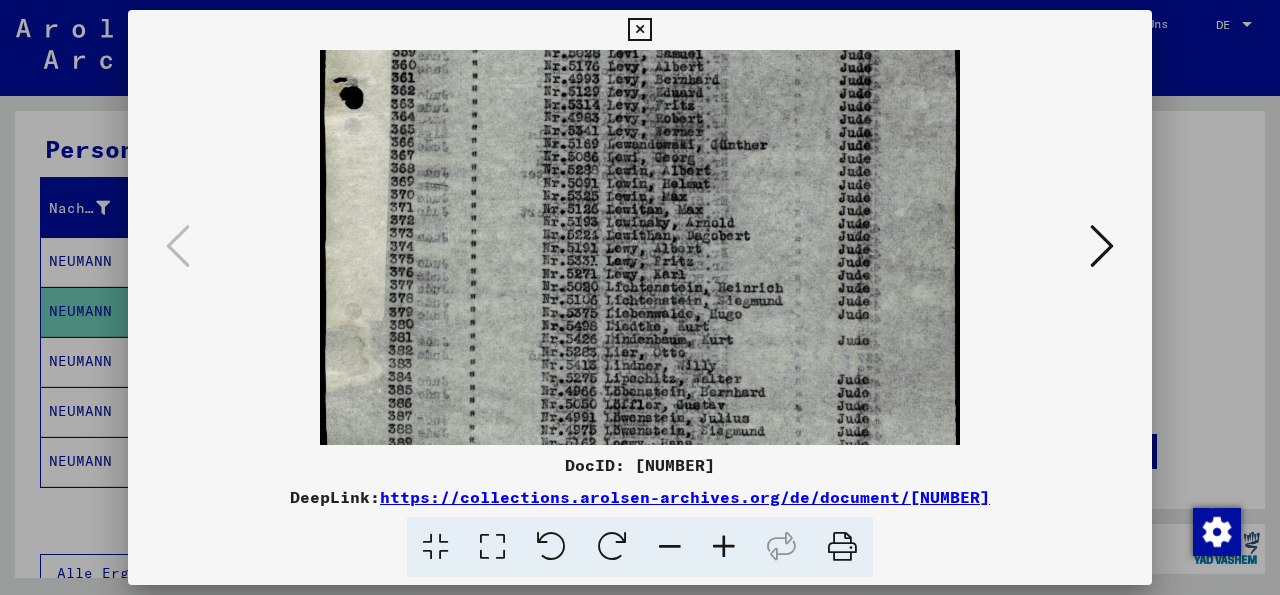 drag, startPoint x: 845, startPoint y: 344, endPoint x: 835, endPoint y: 65, distance: 279.17917 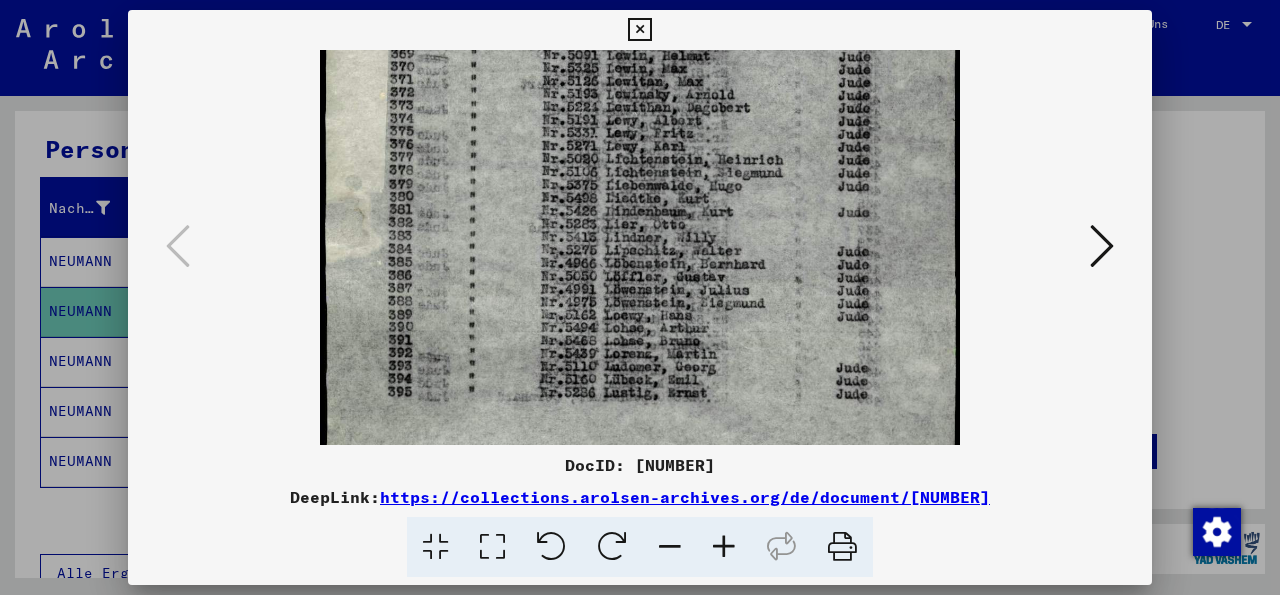 scroll, scrollTop: 411, scrollLeft: 0, axis: vertical 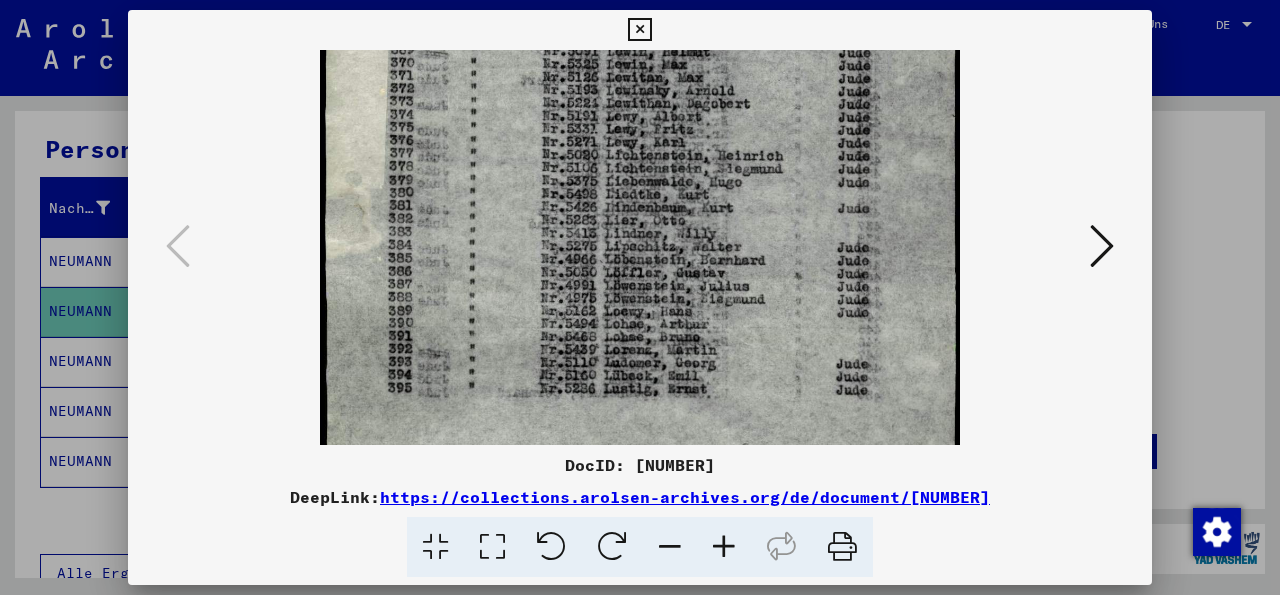 drag, startPoint x: 809, startPoint y: 305, endPoint x: 808, endPoint y: 173, distance: 132.00378 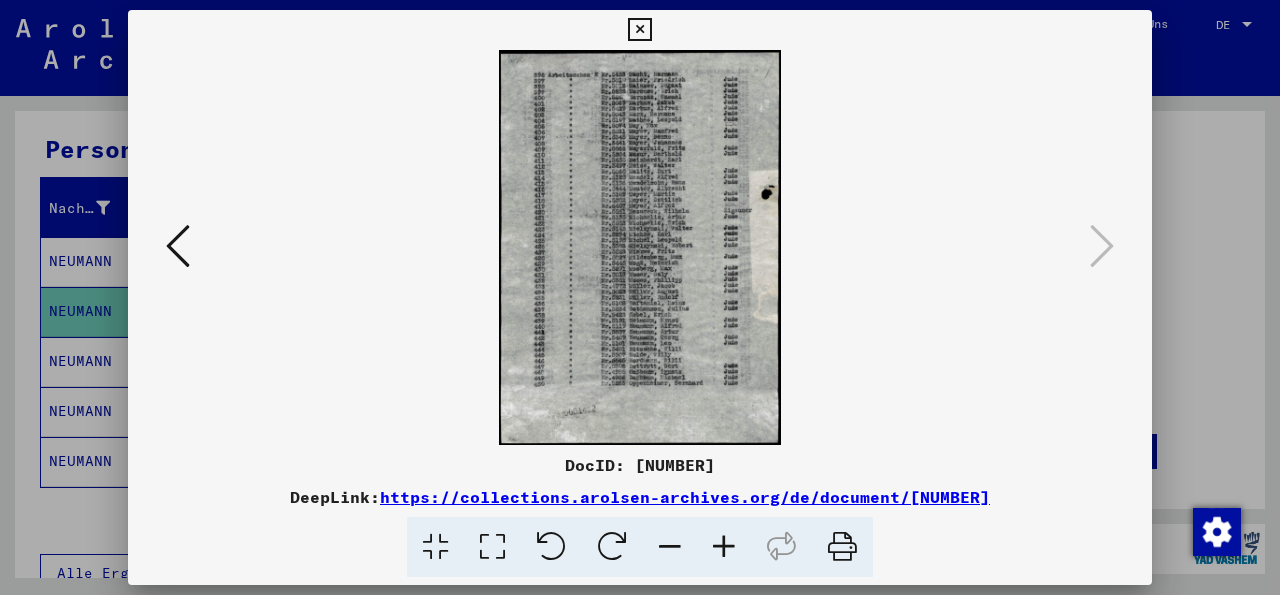 scroll, scrollTop: 0, scrollLeft: 0, axis: both 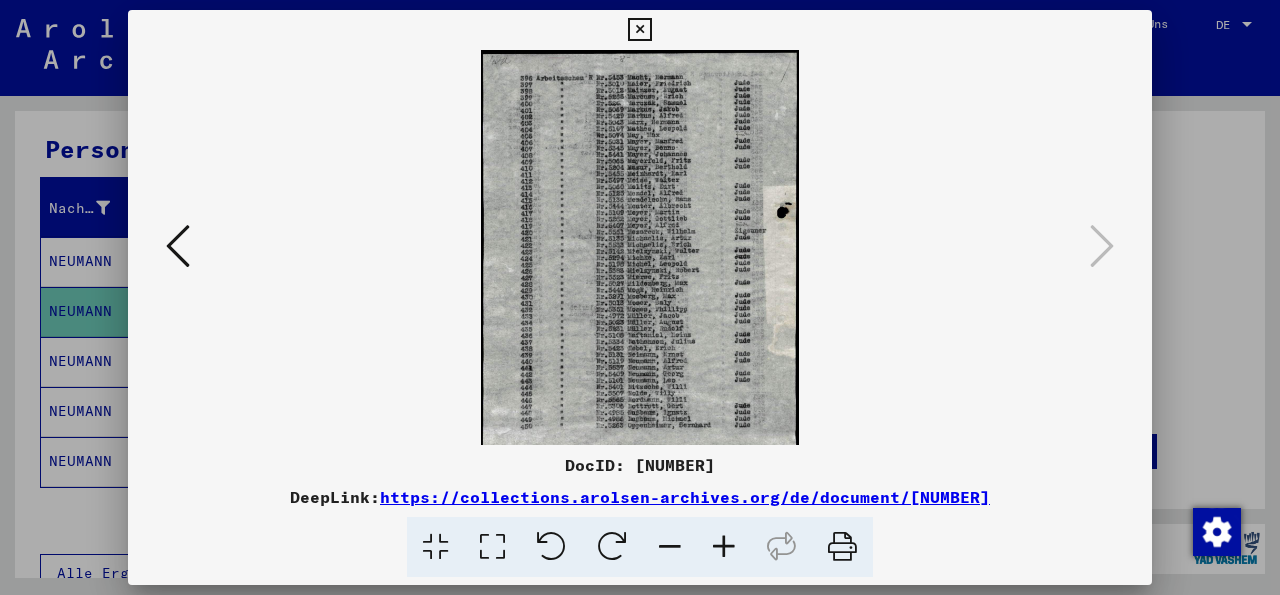 click at bounding box center (724, 547) 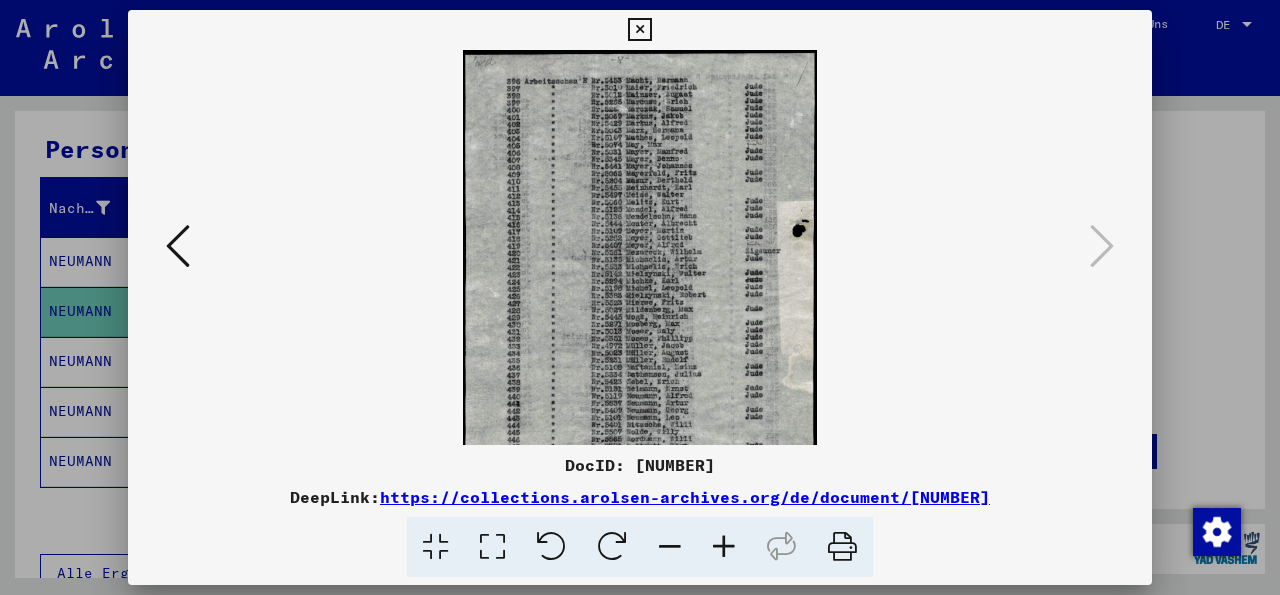 click at bounding box center [724, 547] 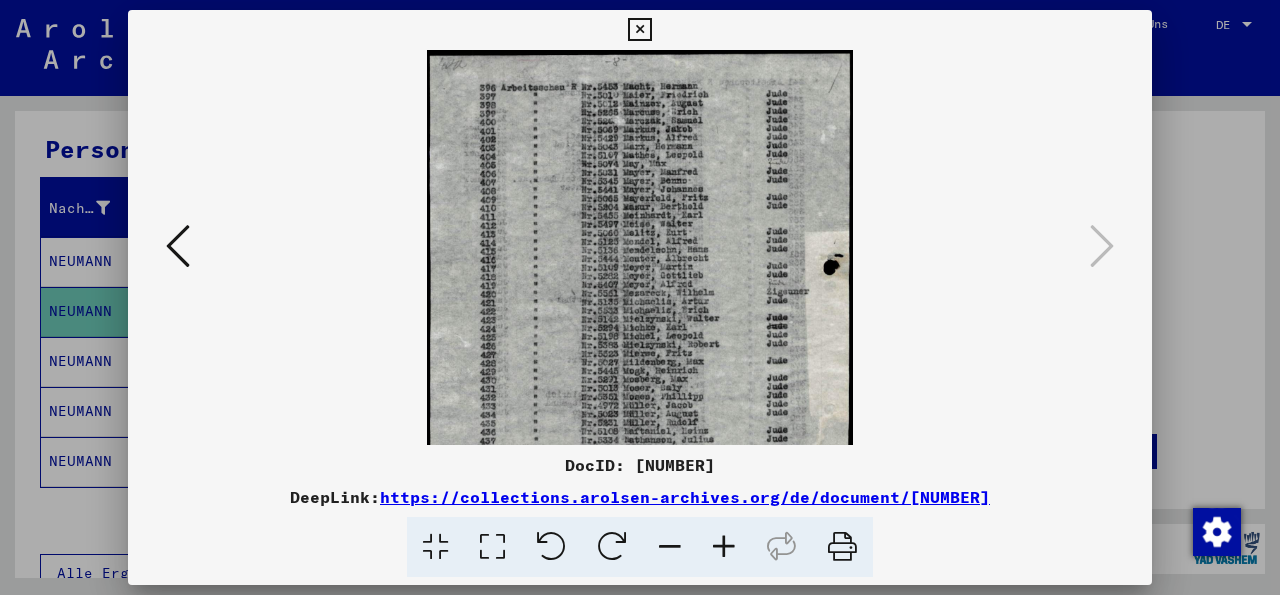 click at bounding box center [724, 547] 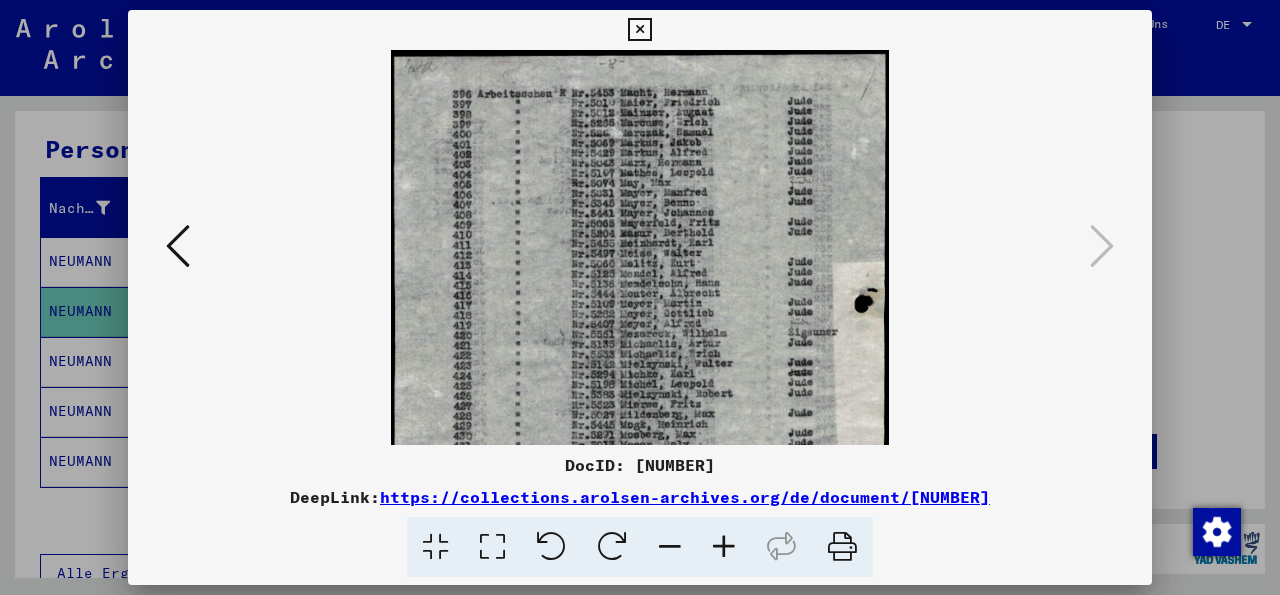 click at bounding box center (724, 547) 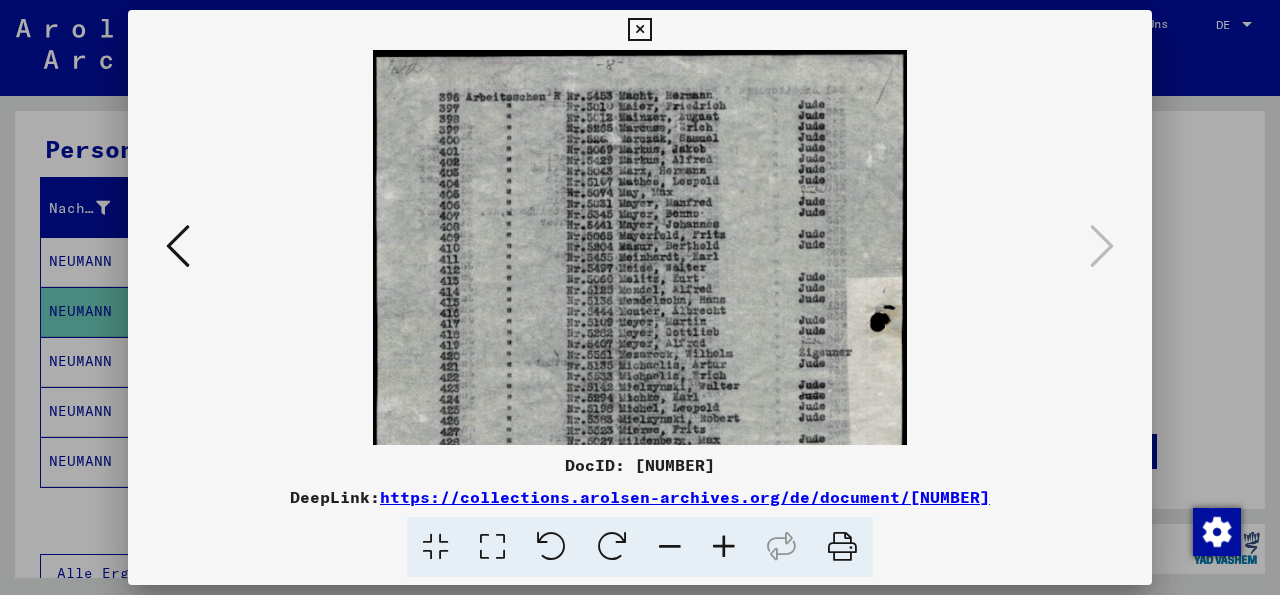 click at bounding box center (724, 547) 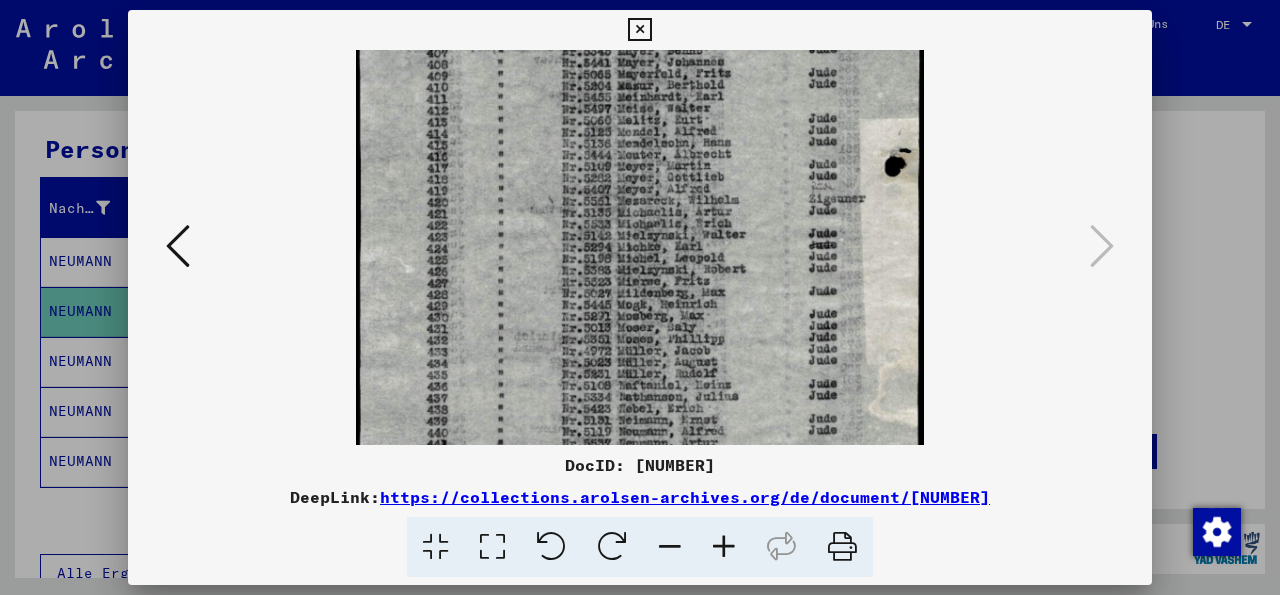scroll, scrollTop: 242, scrollLeft: 0, axis: vertical 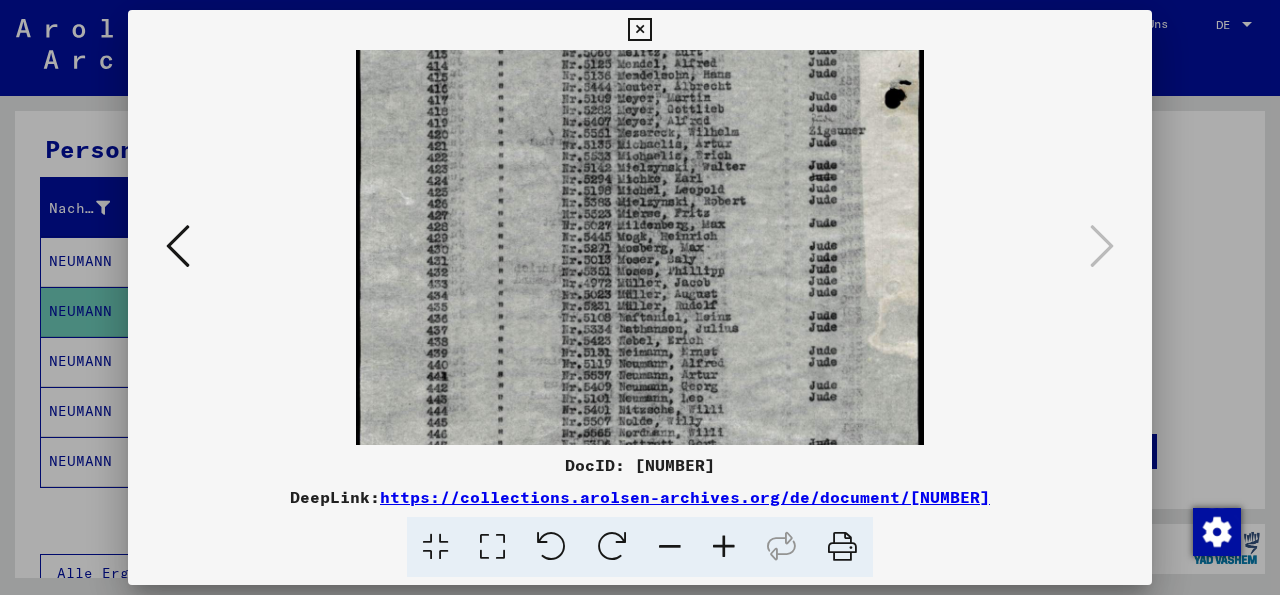 drag, startPoint x: 713, startPoint y: 397, endPoint x: 706, endPoint y: 155, distance: 242.10121 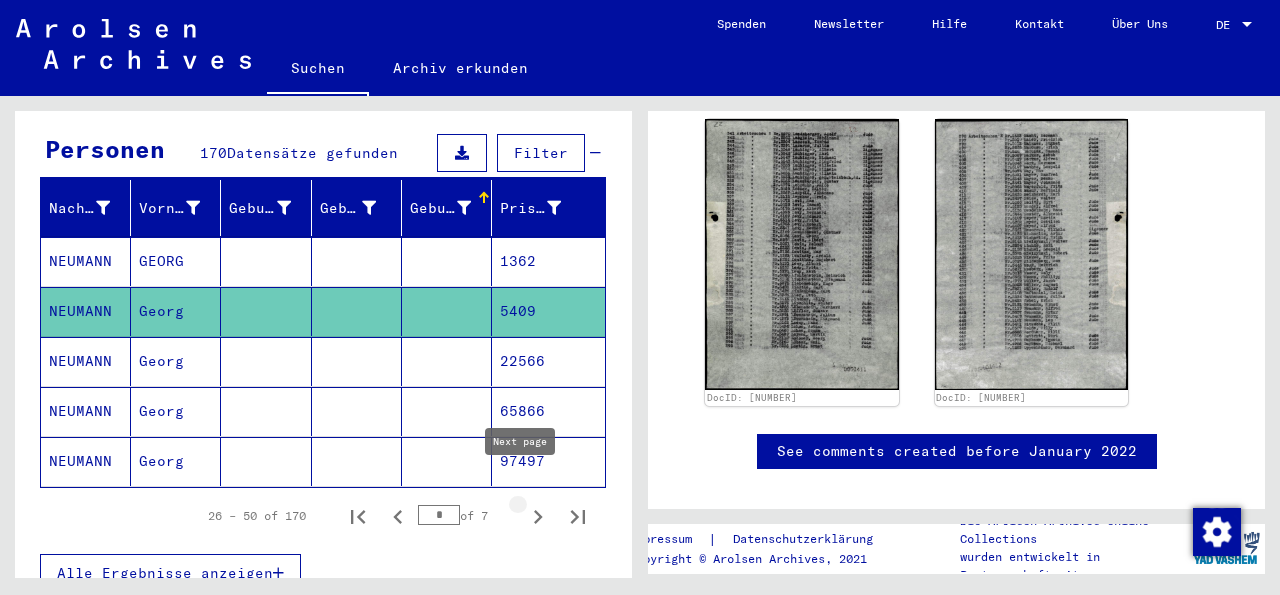 click 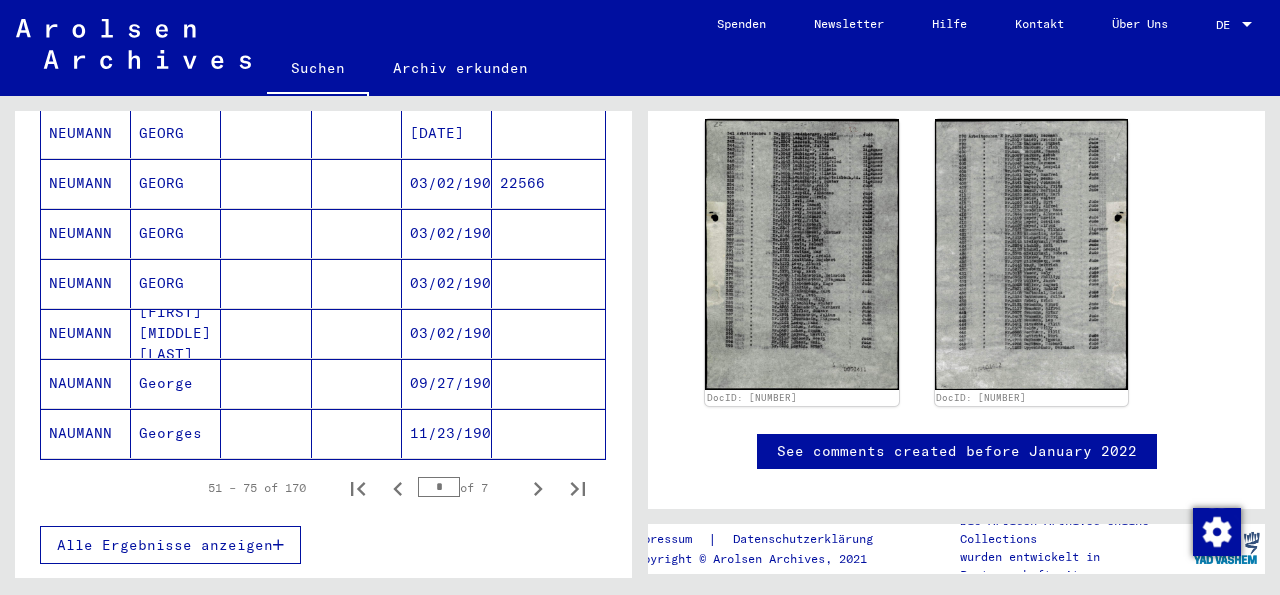 scroll, scrollTop: 1221, scrollLeft: 0, axis: vertical 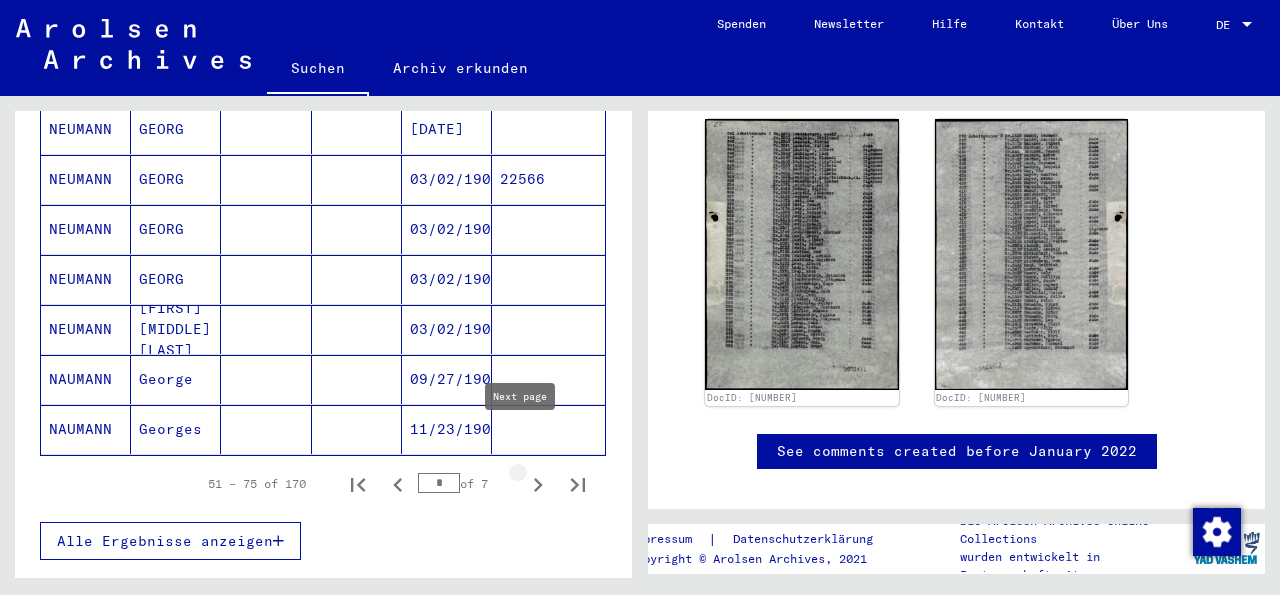 click 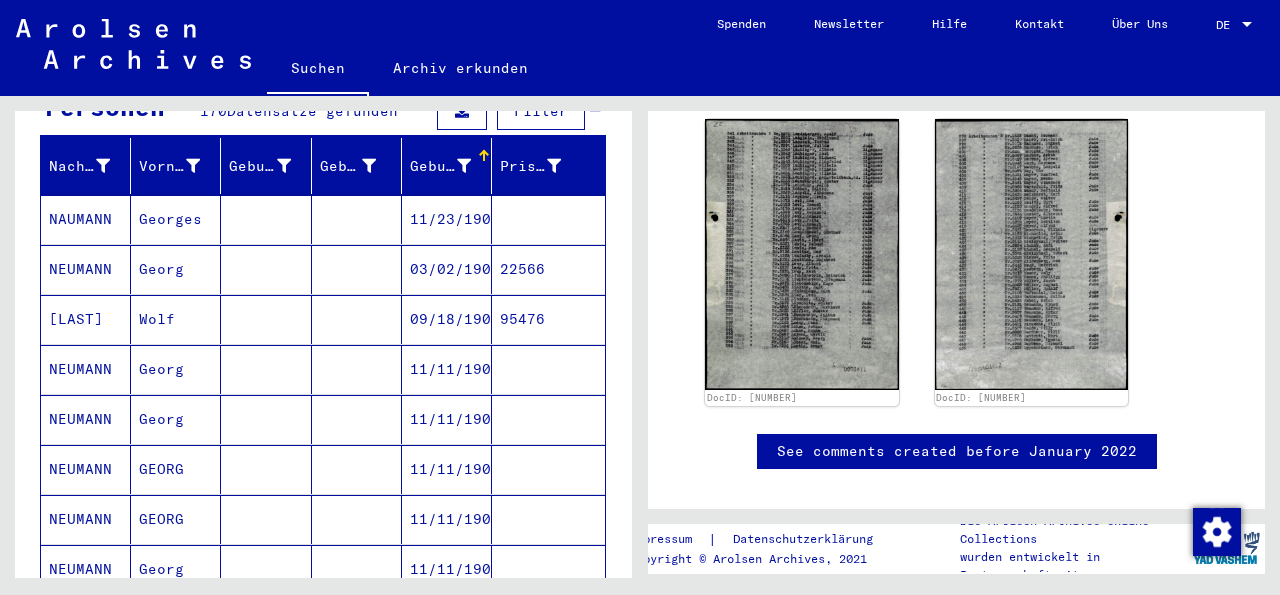 scroll, scrollTop: 228, scrollLeft: 0, axis: vertical 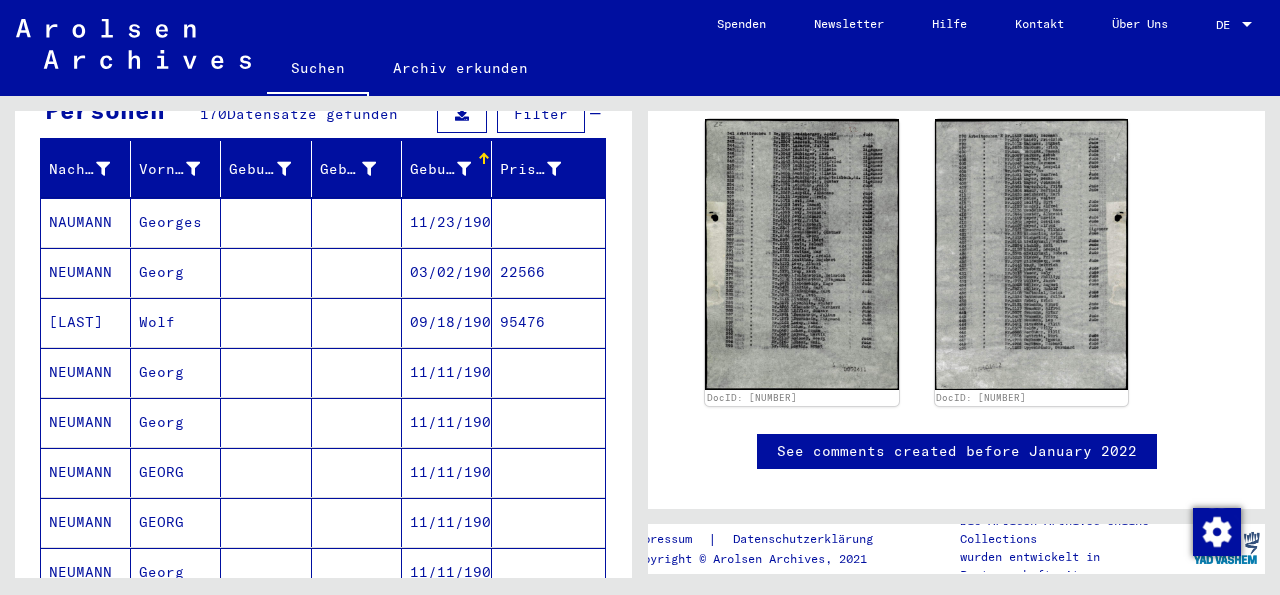 click on "NAUMANN" at bounding box center (86, 272) 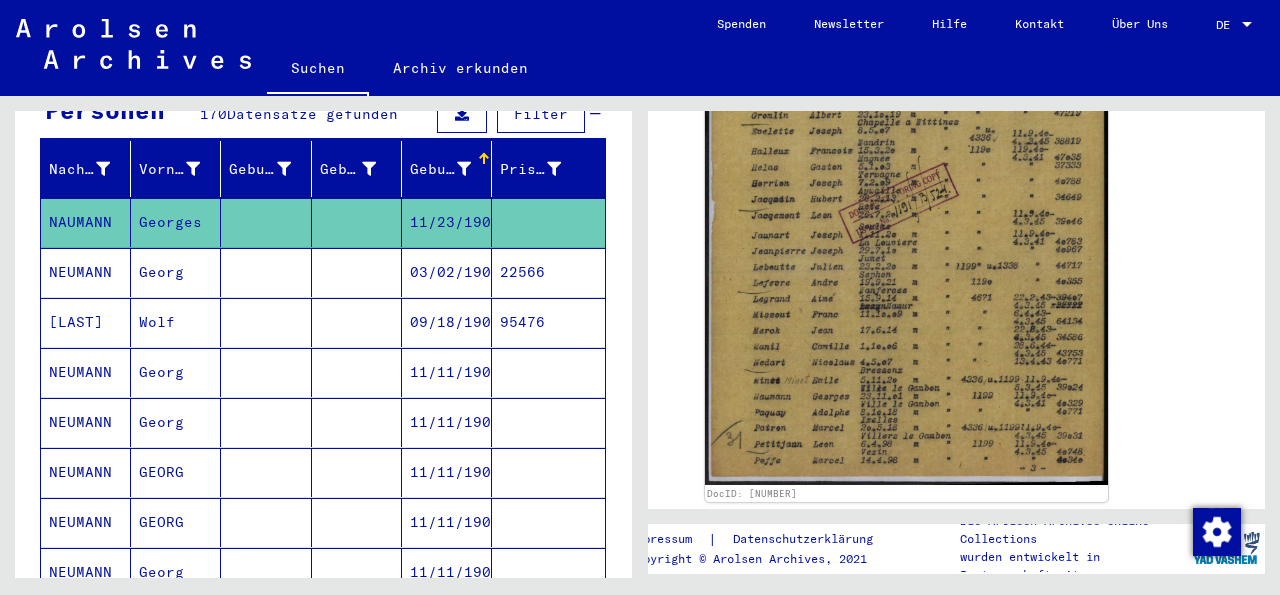 scroll, scrollTop: 580, scrollLeft: 0, axis: vertical 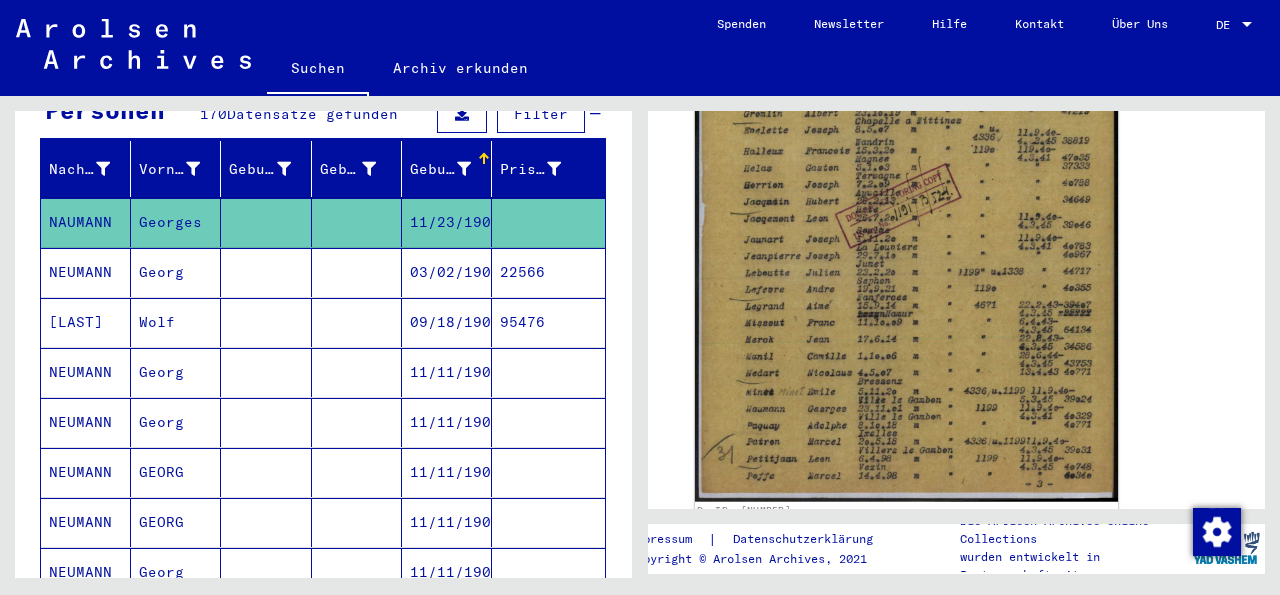 click 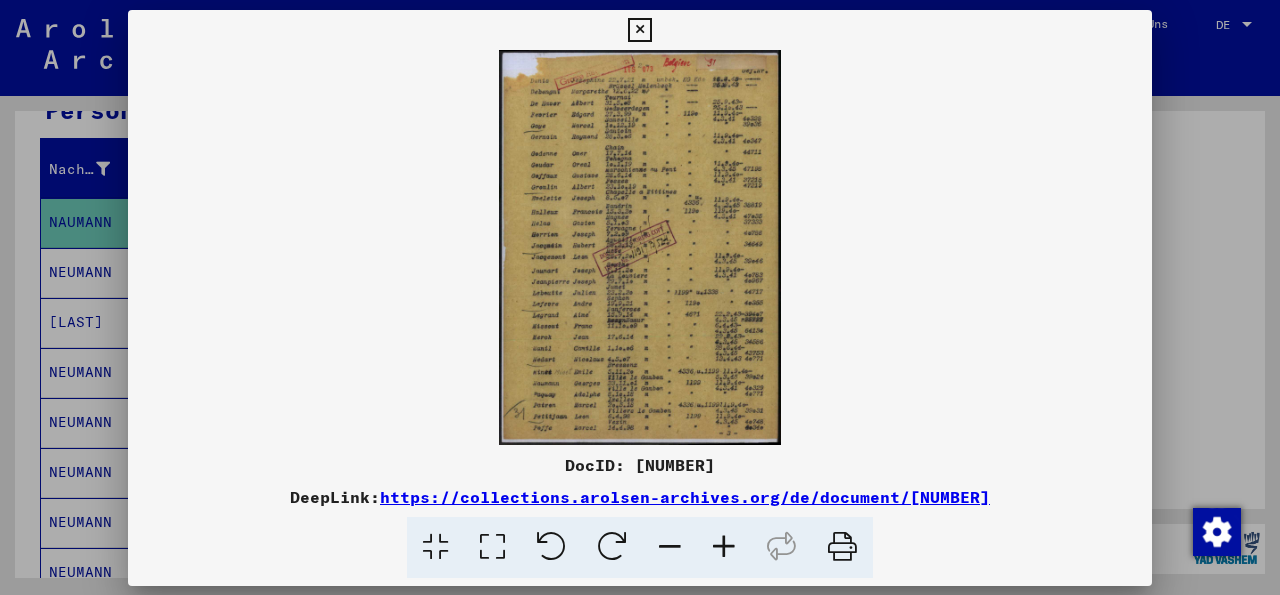 scroll, scrollTop: 580, scrollLeft: 0, axis: vertical 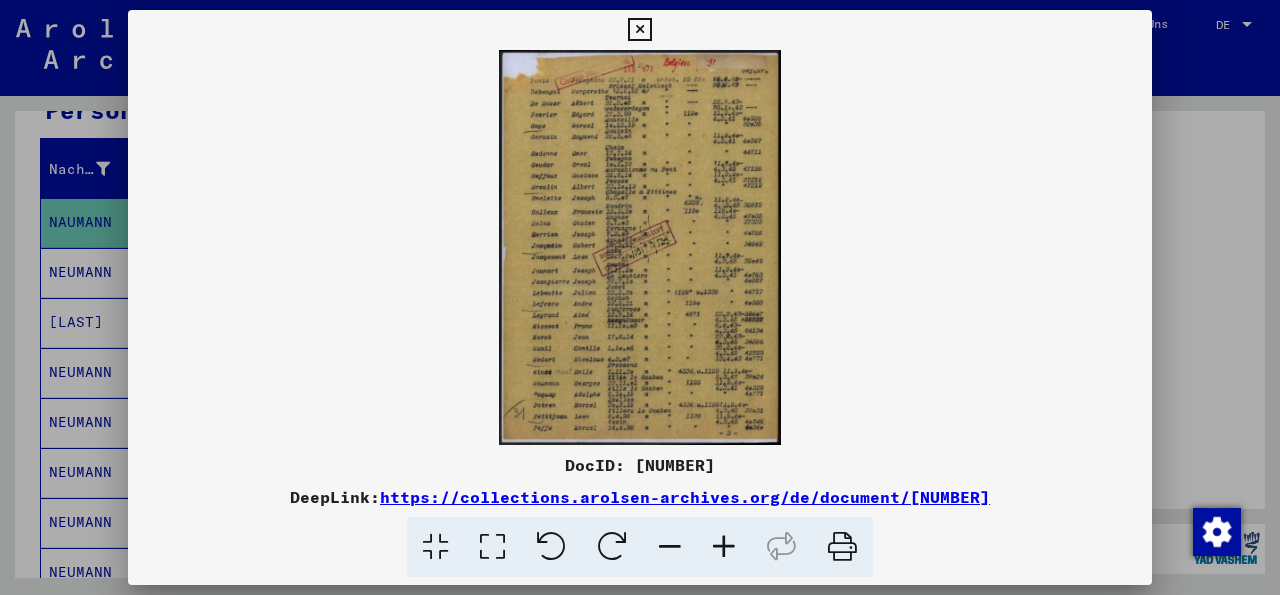 click at bounding box center [724, 547] 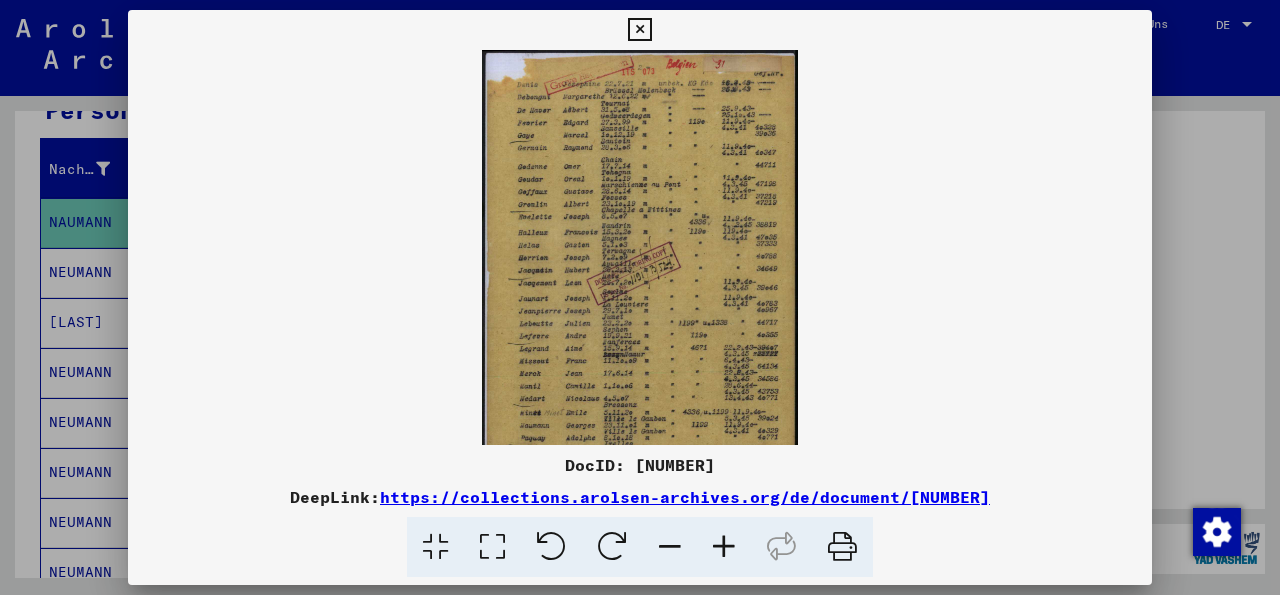 click at bounding box center (724, 547) 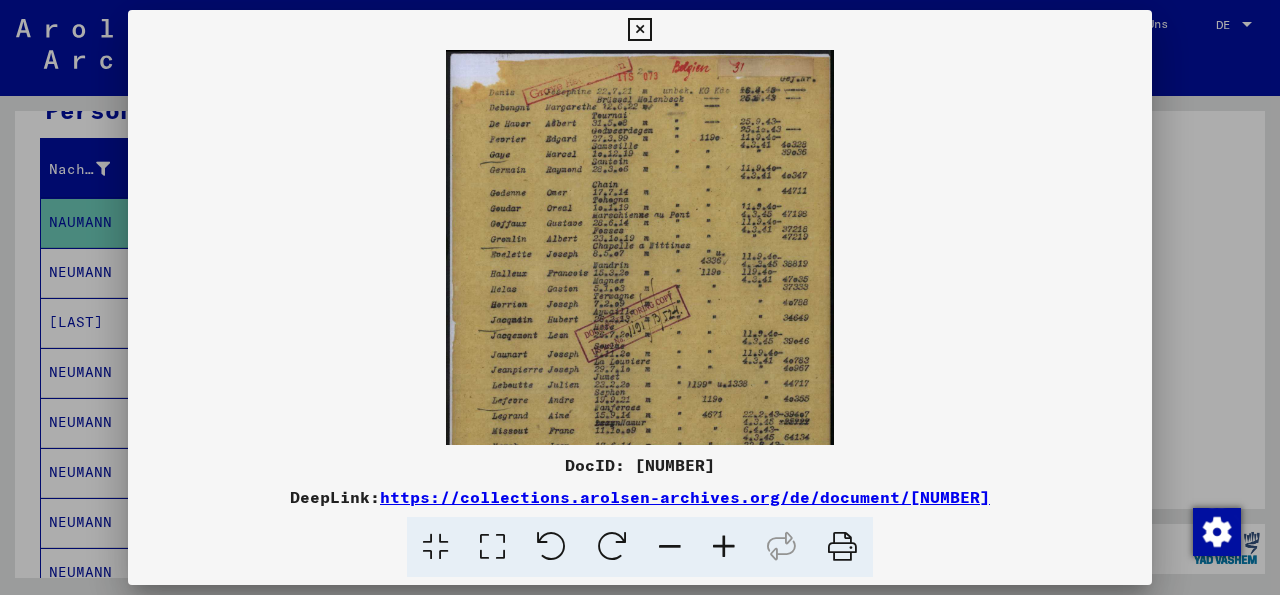 click at bounding box center (724, 547) 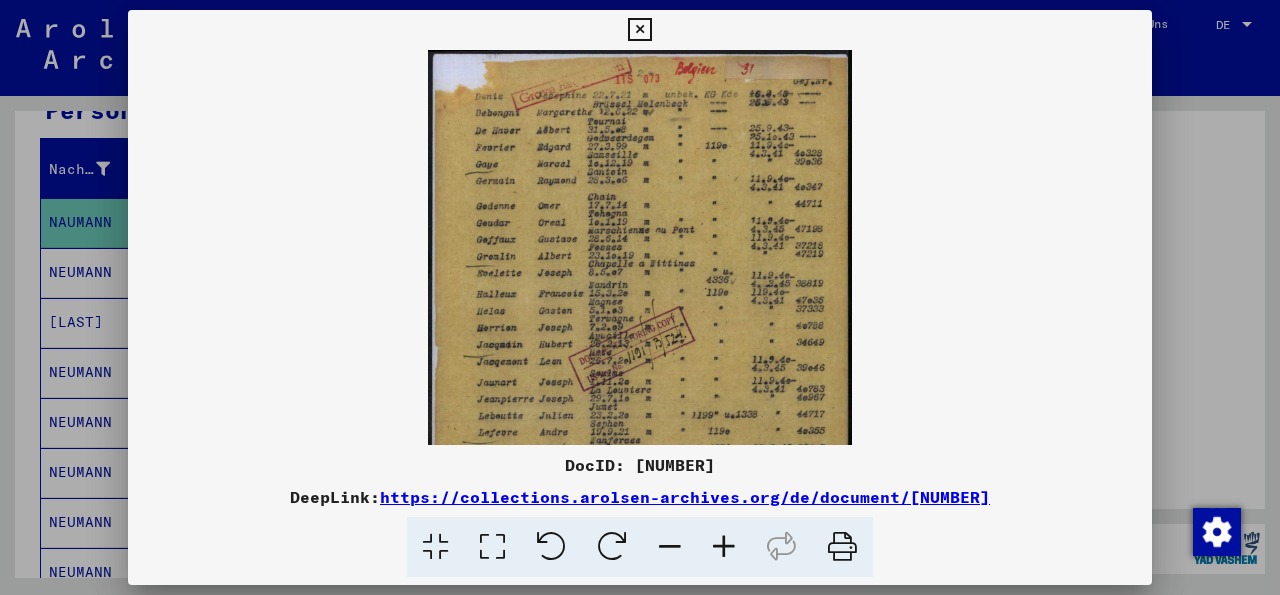 click at bounding box center (724, 547) 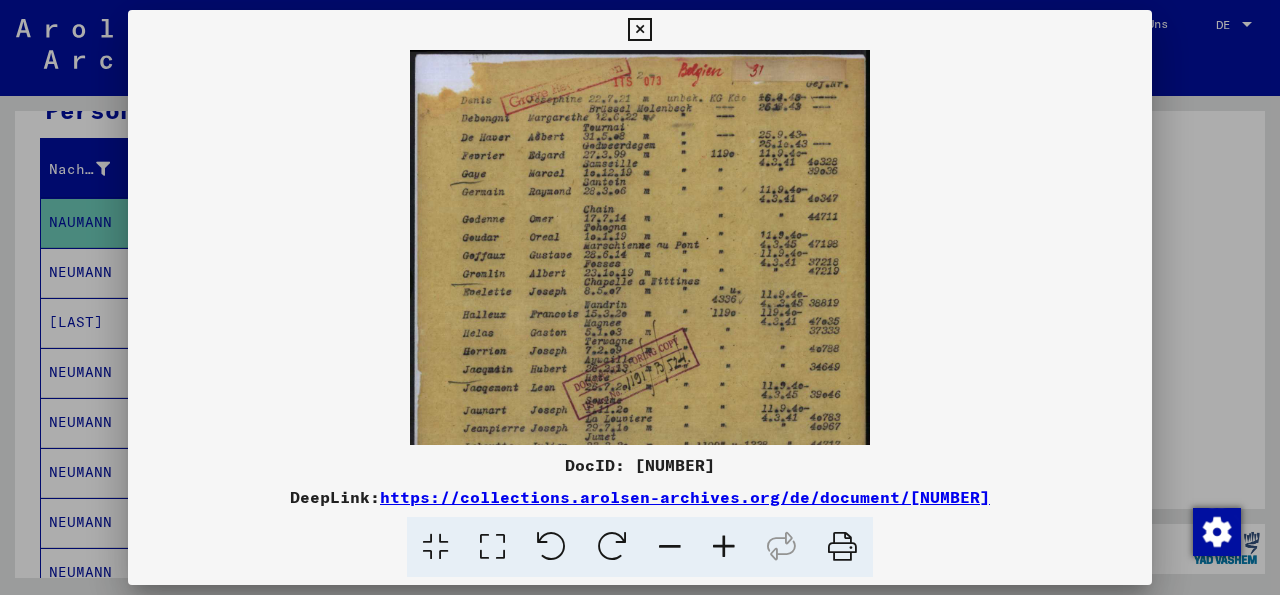 click at bounding box center (724, 547) 